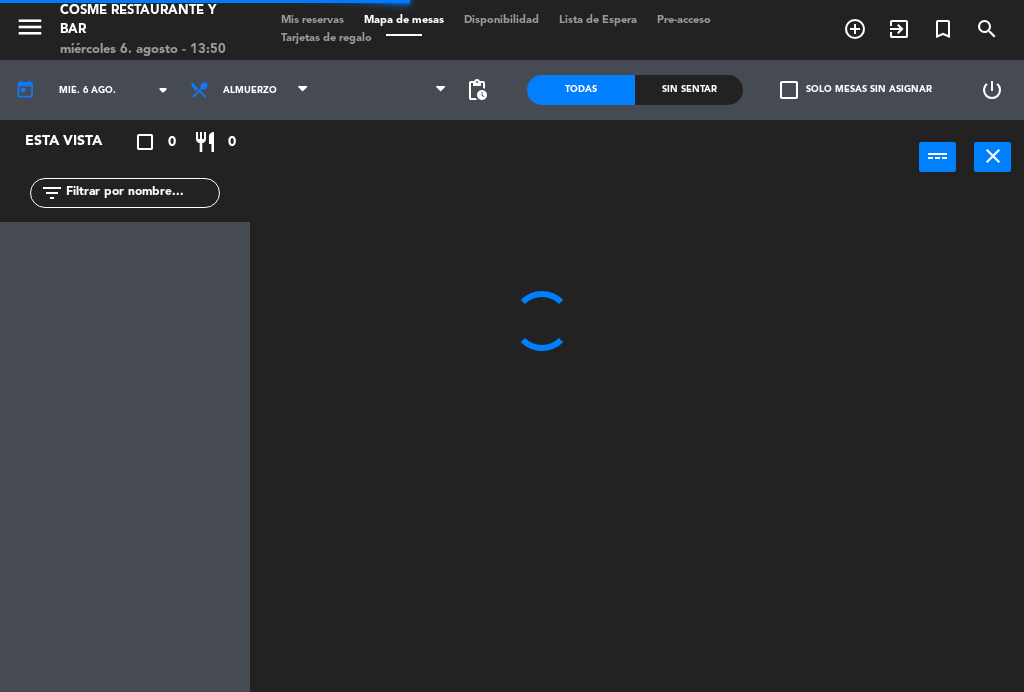 scroll, scrollTop: 0, scrollLeft: 0, axis: both 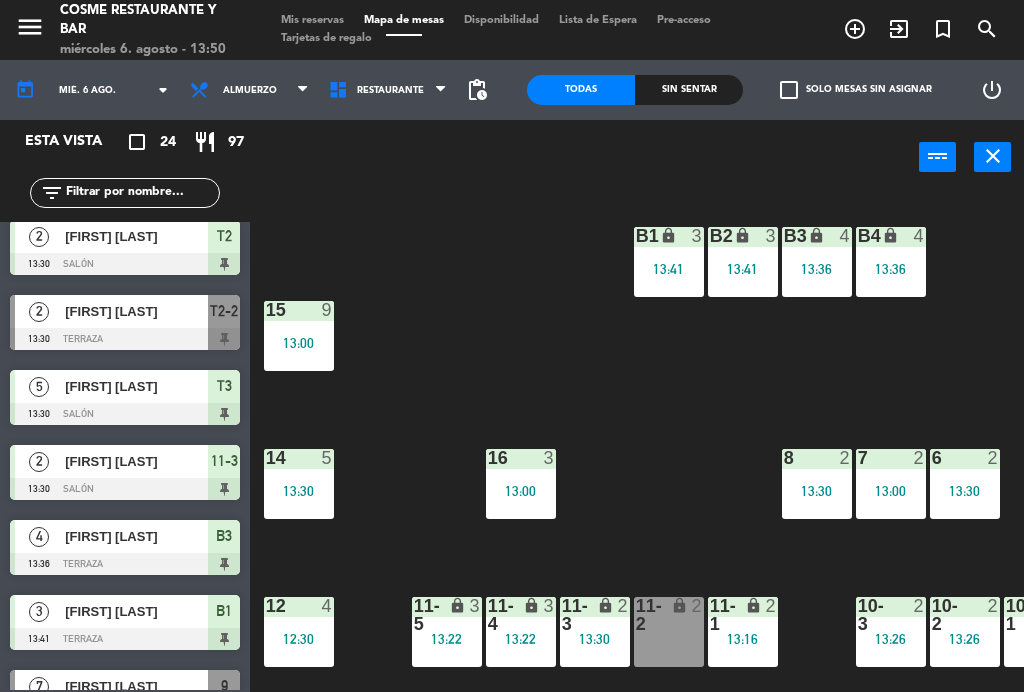 click on "[FIRST] [LAST]" at bounding box center (136, 311) 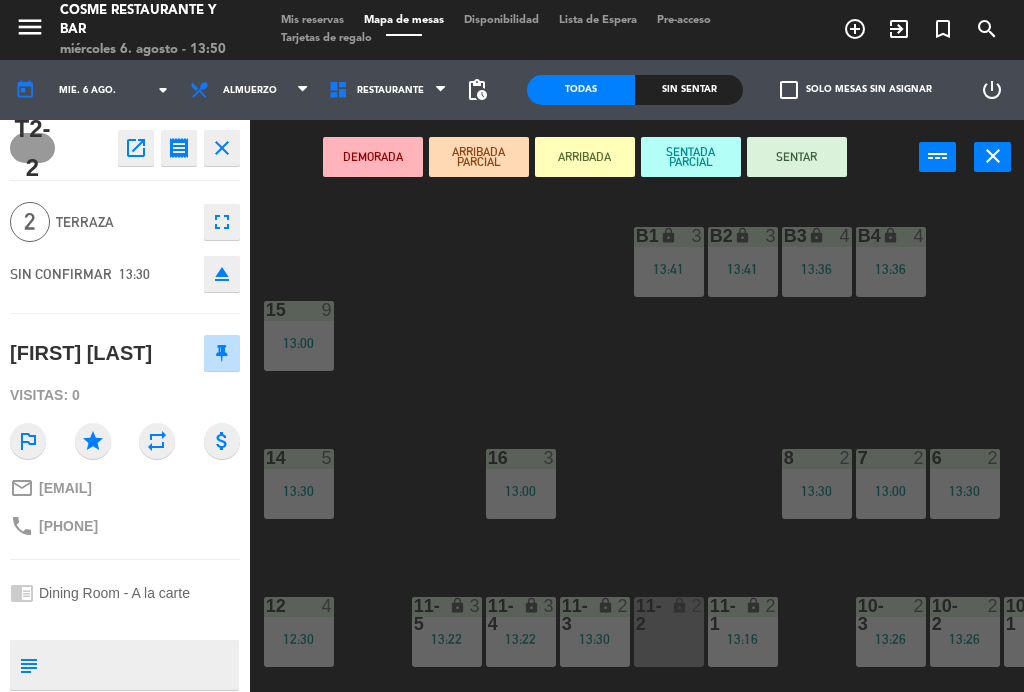 click on "open_in_new" 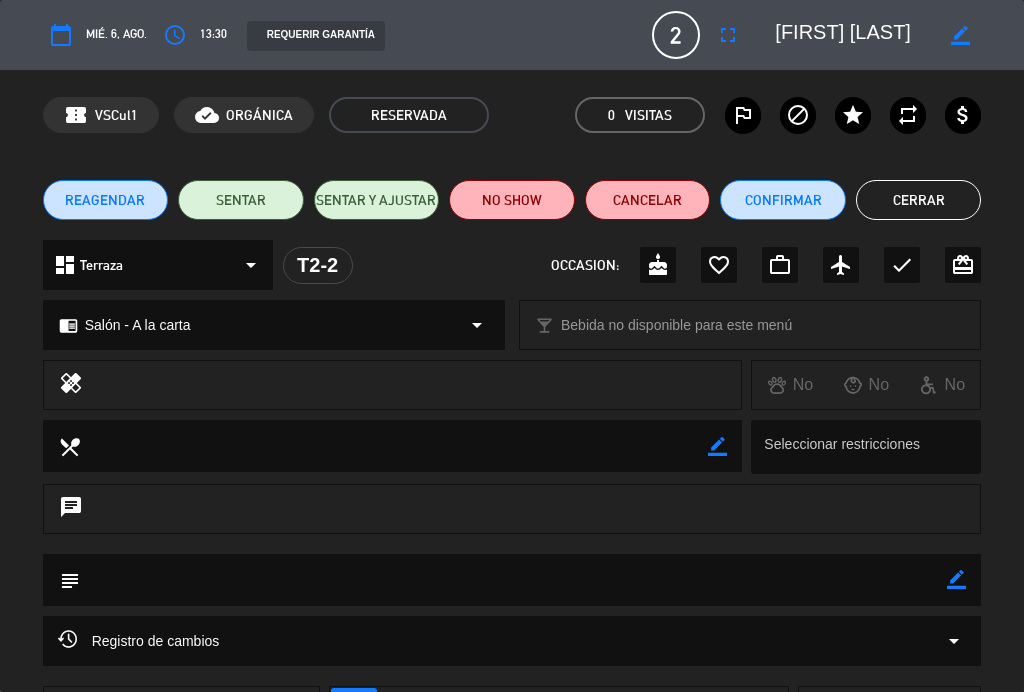 click on "NO SHOW" 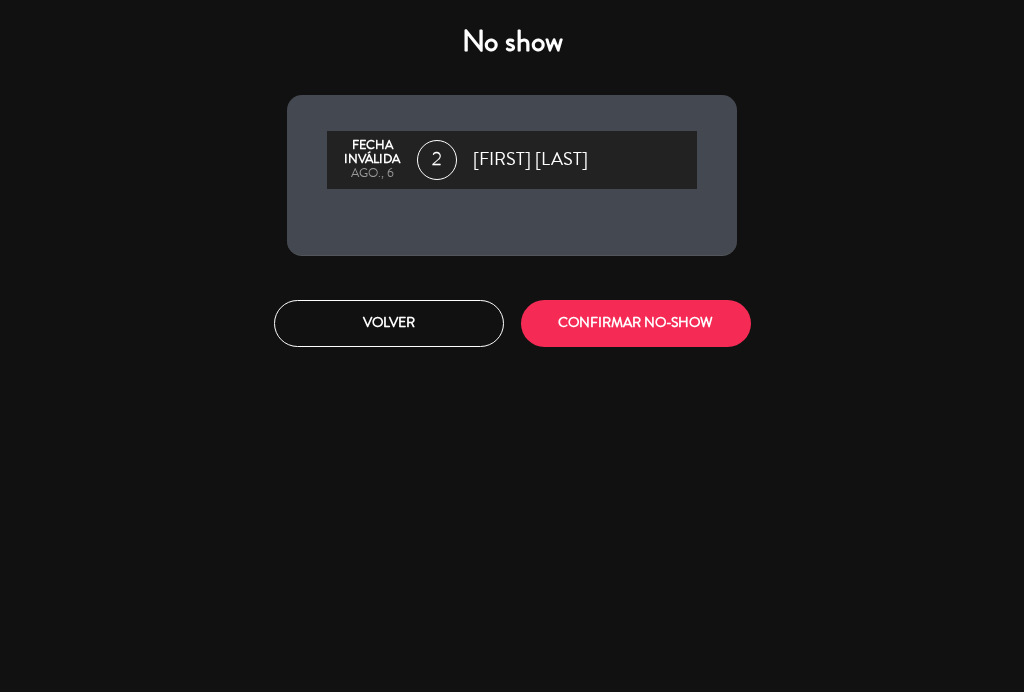 click on "CONFIRMAR NO-SHOW" 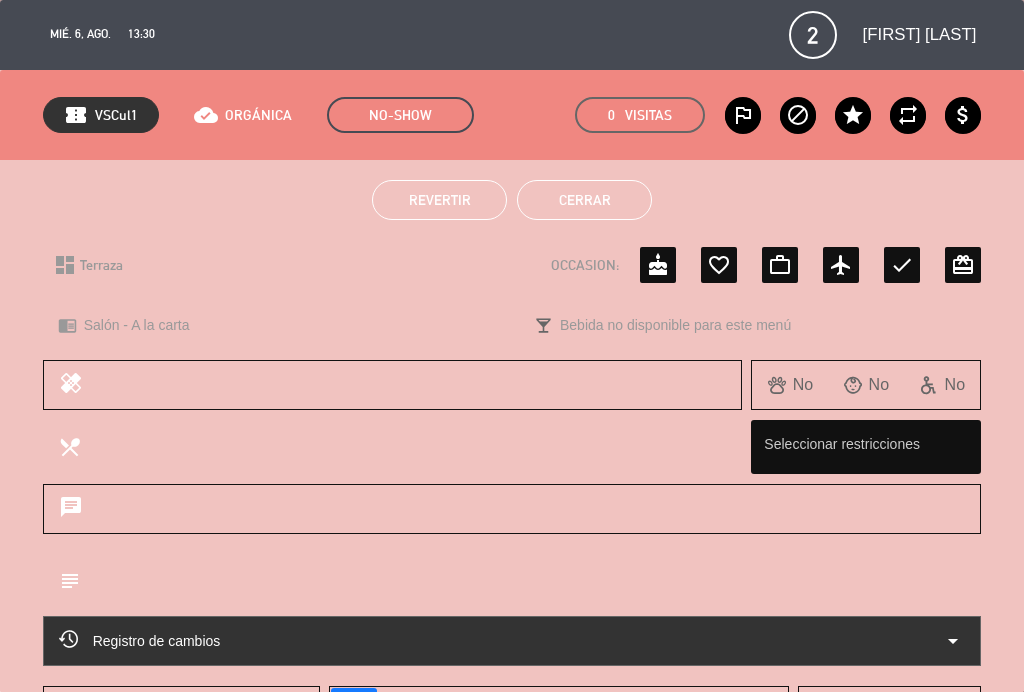 click on "Cerrar" 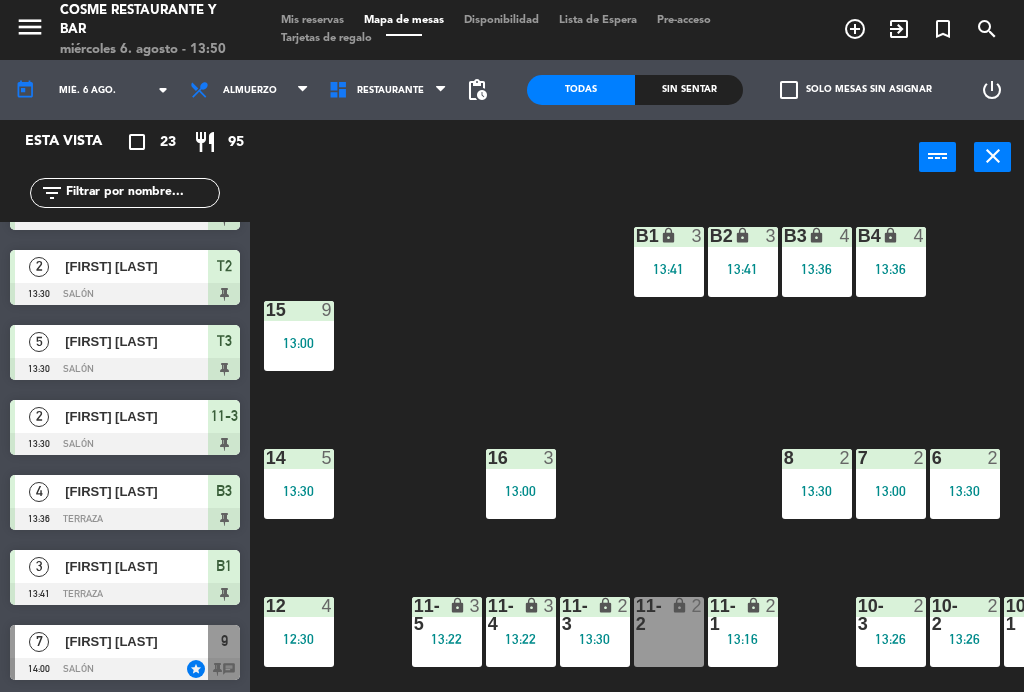 scroll, scrollTop: 1257, scrollLeft: 0, axis: vertical 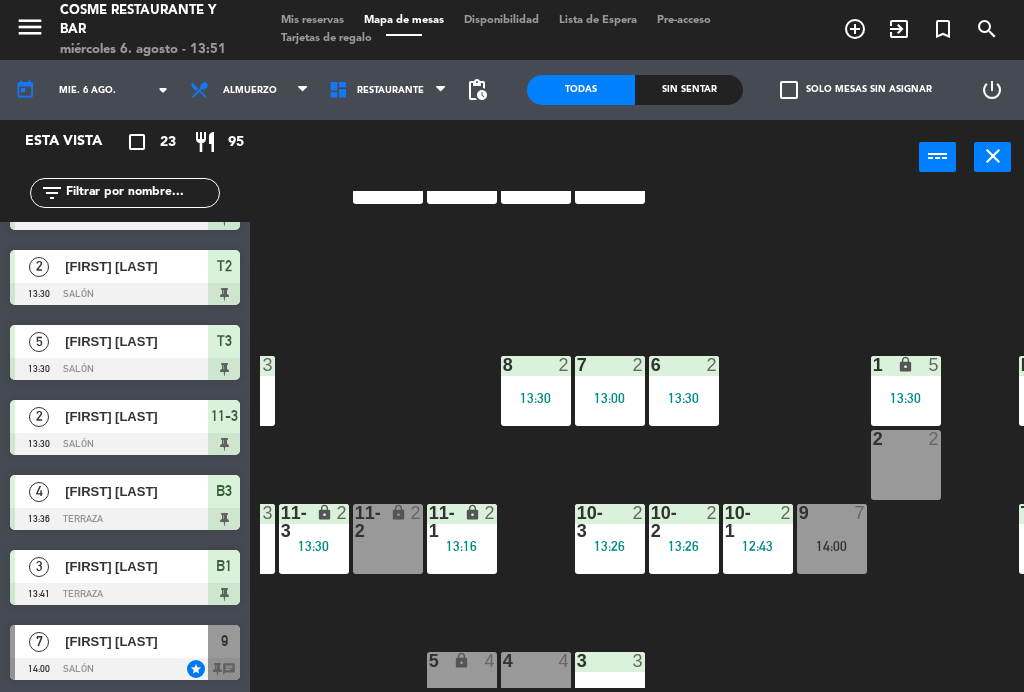 click on "6  2   13:30" at bounding box center [684, 391] 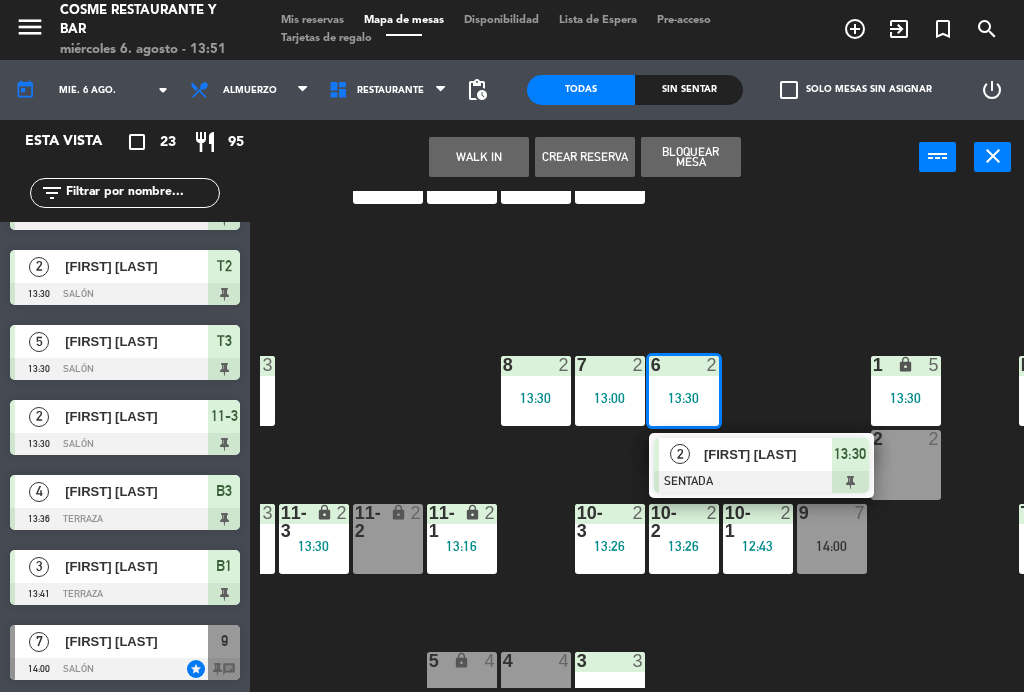 click on "[FIRST] [LAST]" at bounding box center [768, 454] 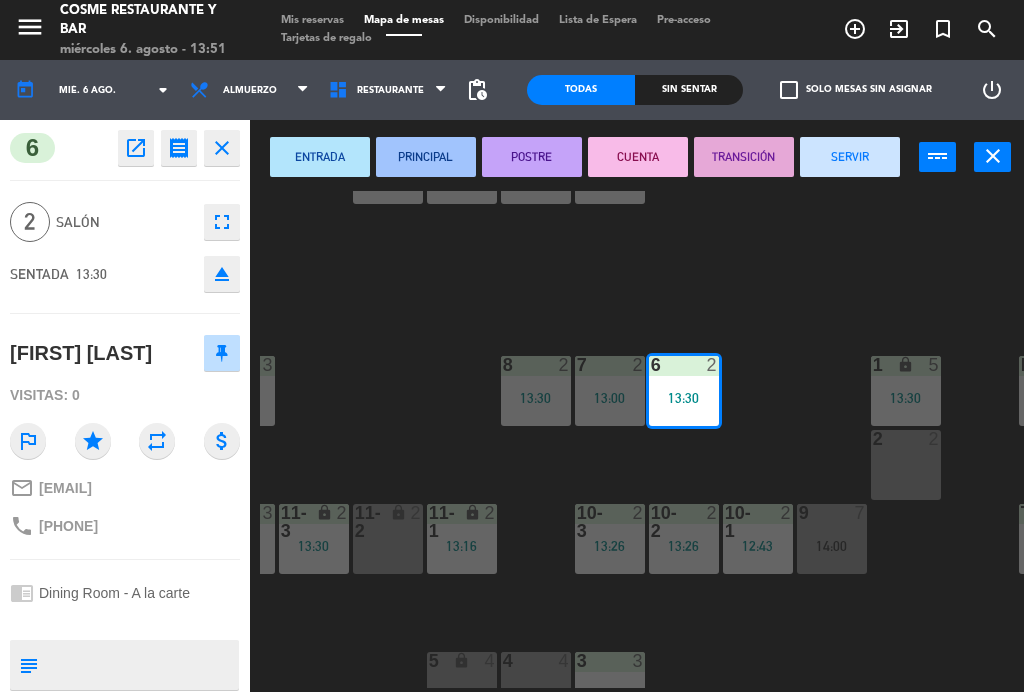 click on "SERVIR" at bounding box center (850, 157) 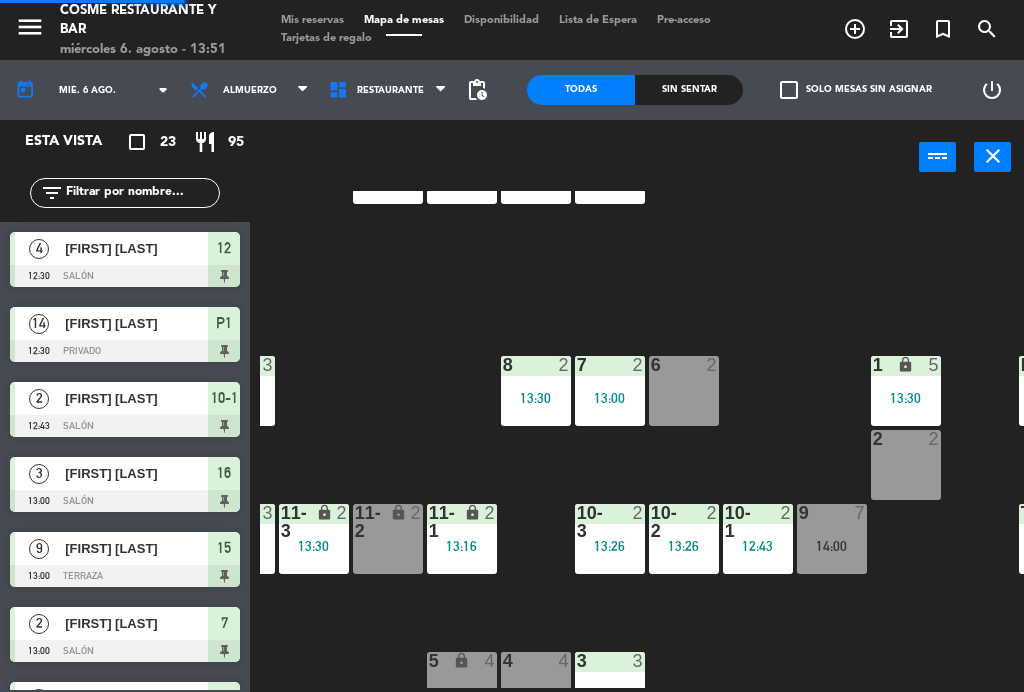 scroll, scrollTop: 0, scrollLeft: 0, axis: both 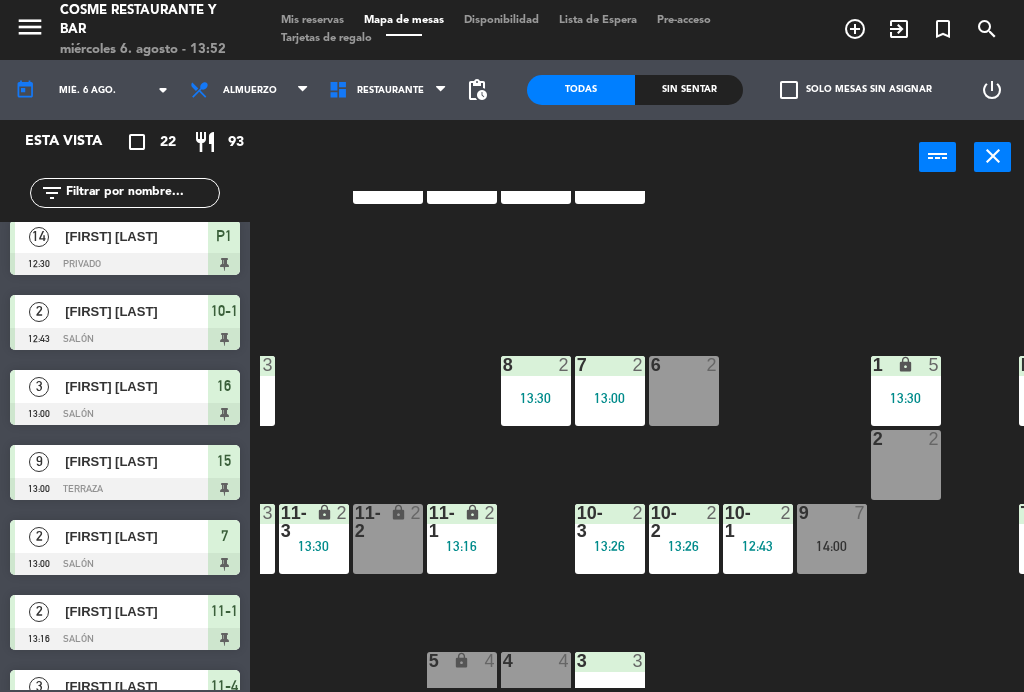 click on "12:43" at bounding box center [758, 546] 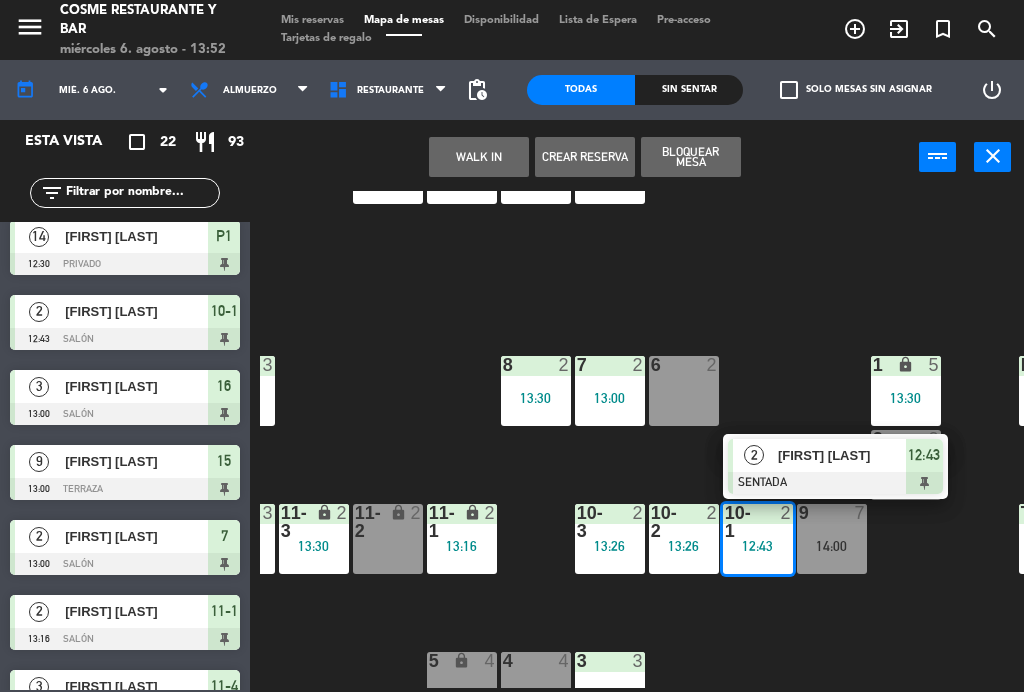 click on "[FIRST] [LAST]" at bounding box center (842, 455) 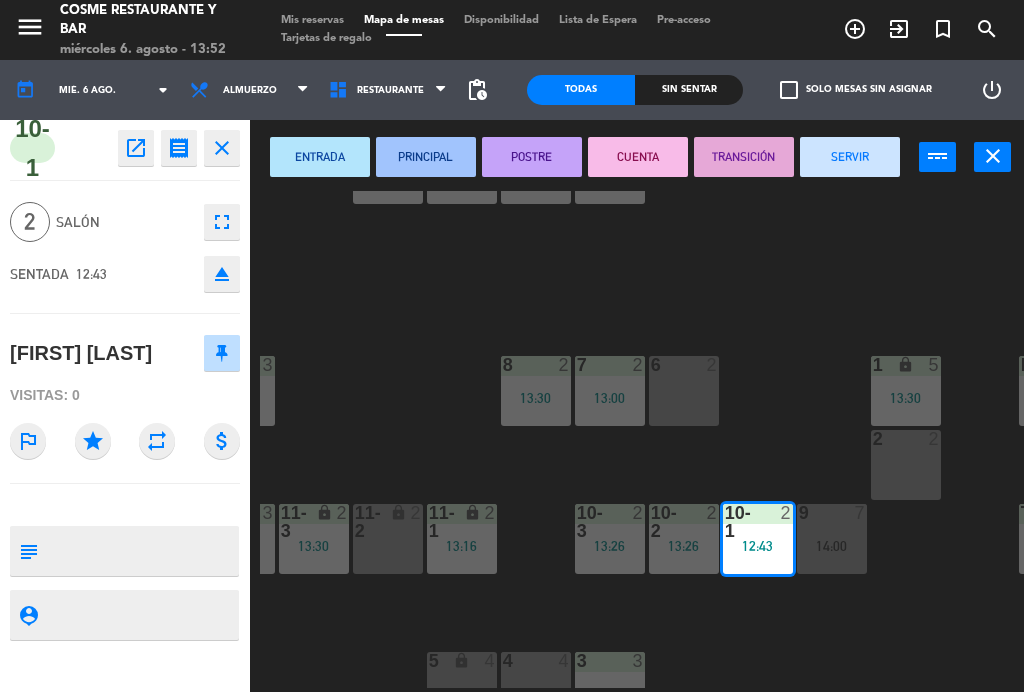 click on "SERVIR" at bounding box center (850, 157) 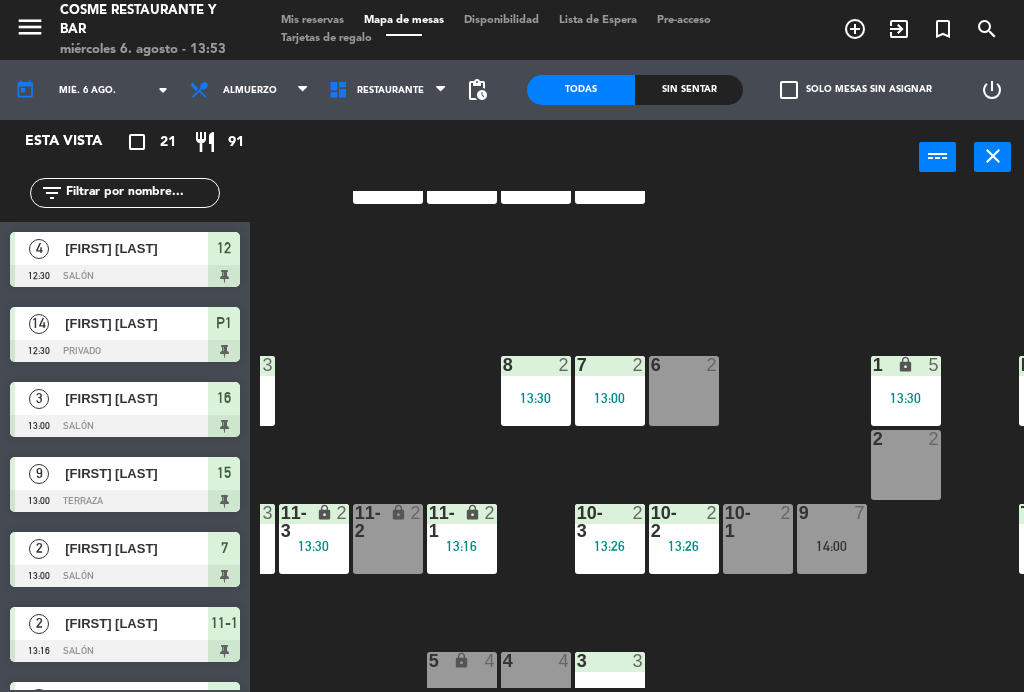 click on "6  2" at bounding box center [684, 391] 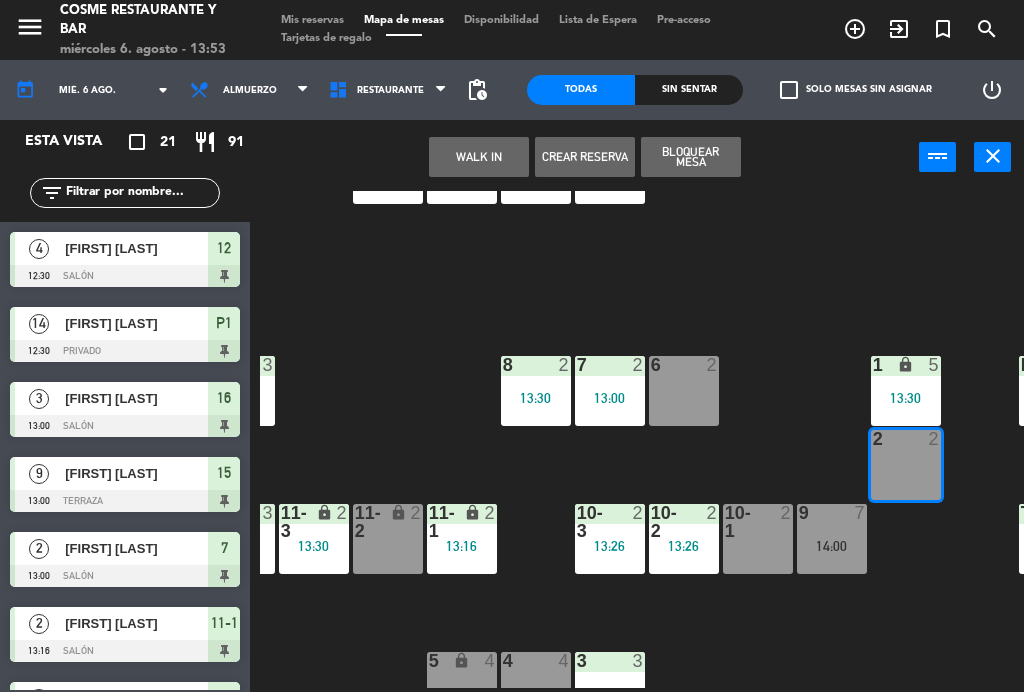 click on "WALK IN" at bounding box center (479, 157) 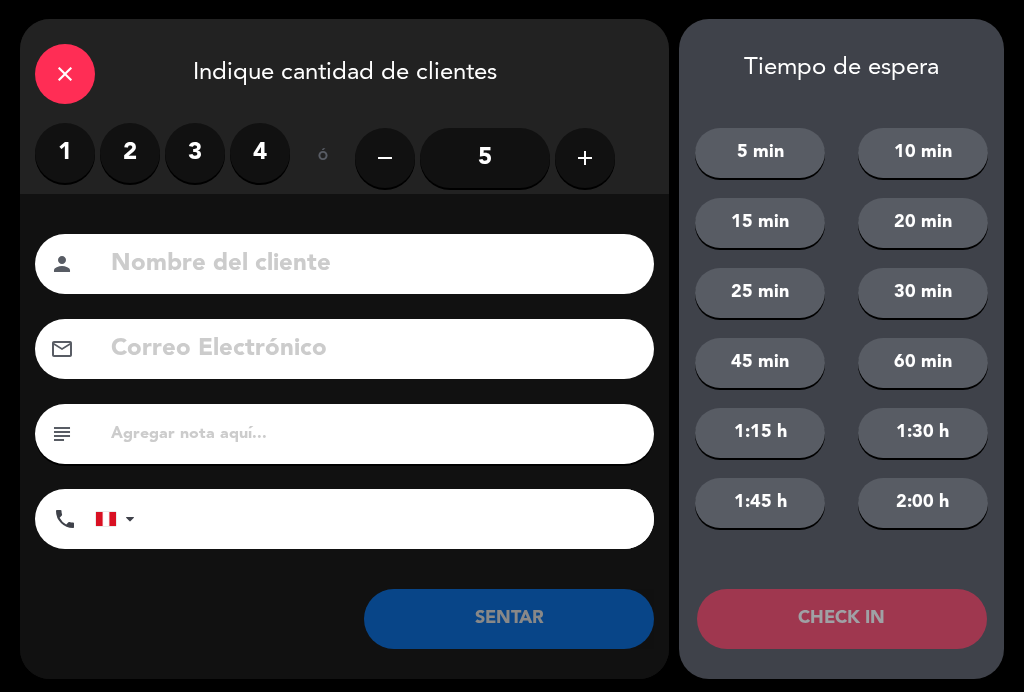 click on "2" at bounding box center (130, 154) 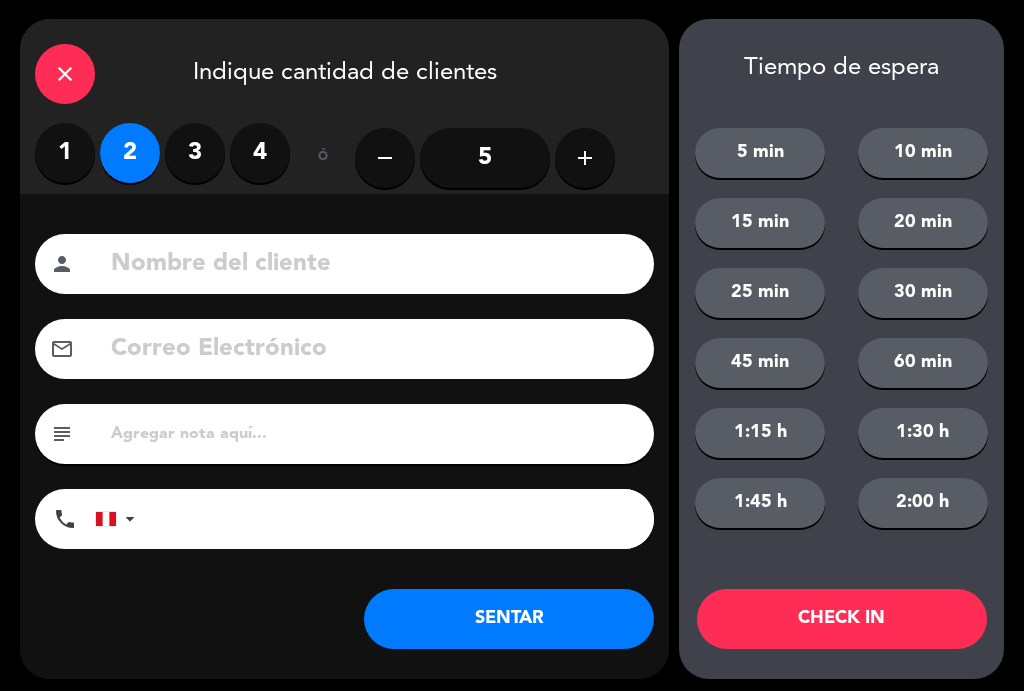 click 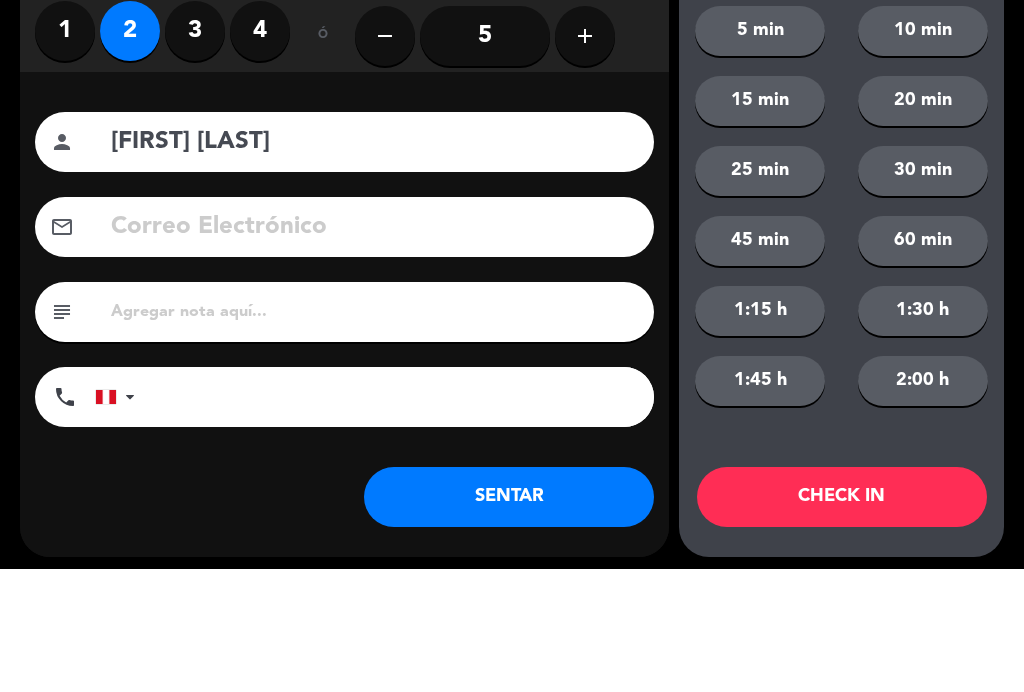 type on "[FIRST] [LAST]" 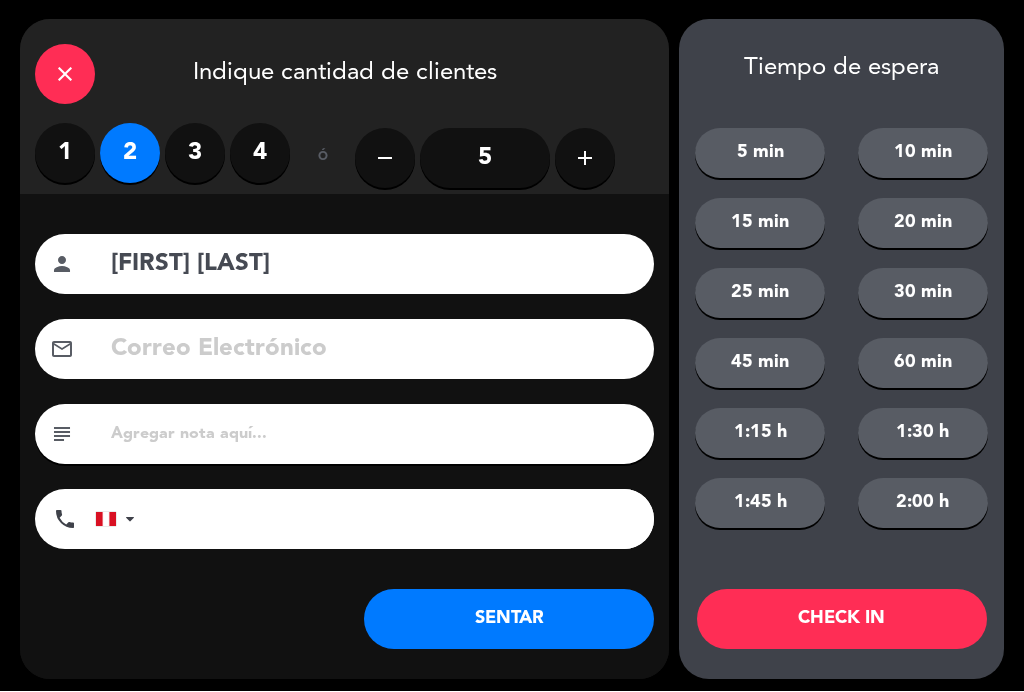 click on "SENTAR" 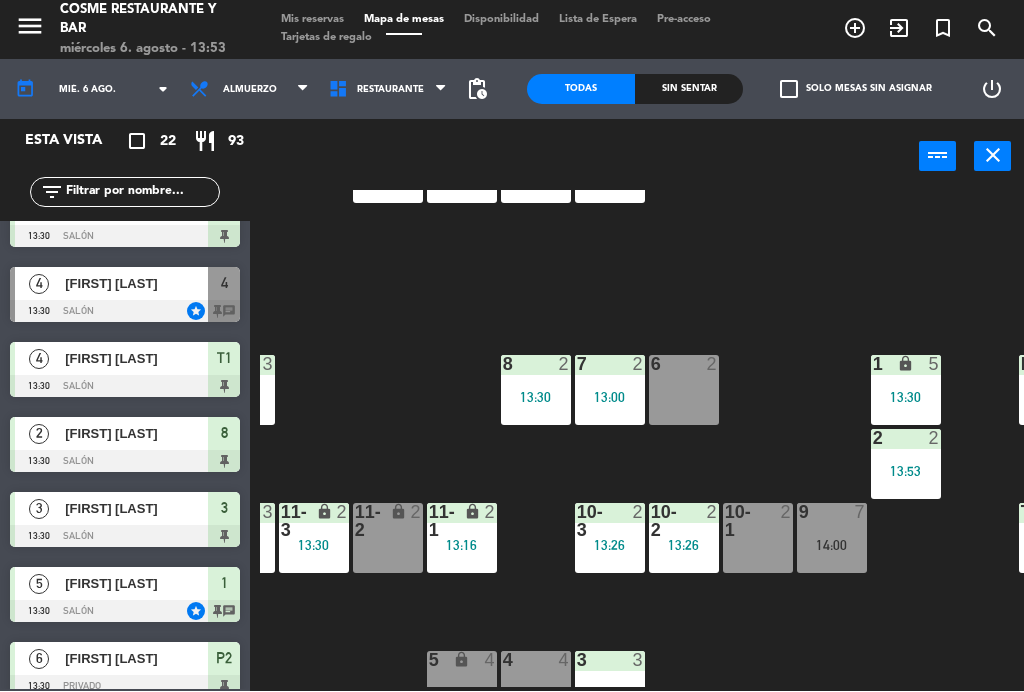 scroll, scrollTop: 633, scrollLeft: 0, axis: vertical 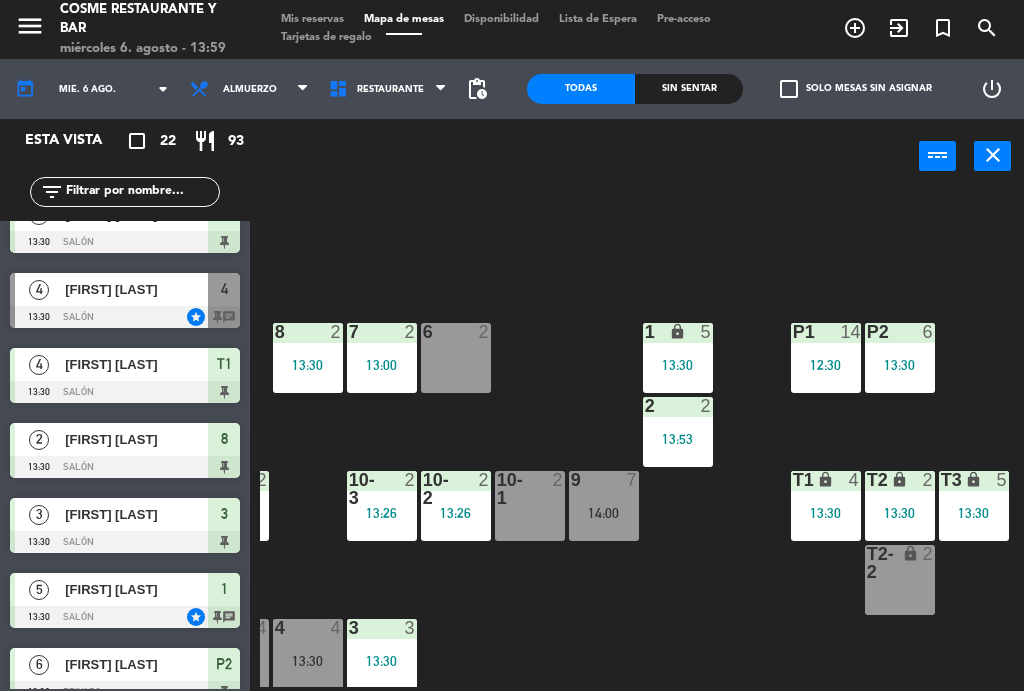 click at bounding box center (825, 333) 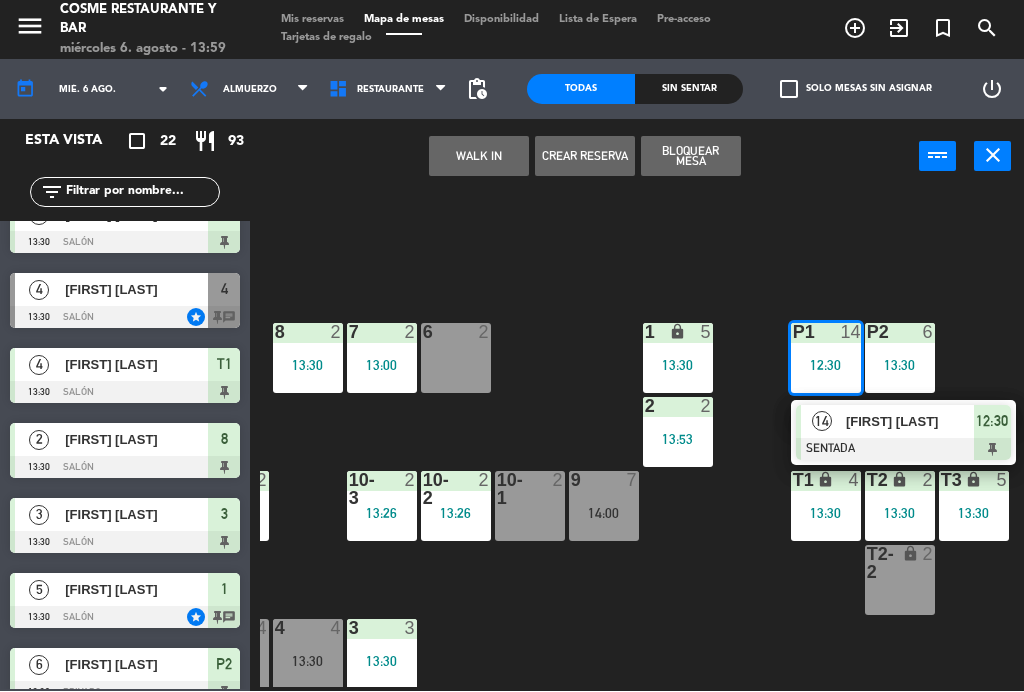 click on "[FIRST] [LAST]" at bounding box center (910, 422) 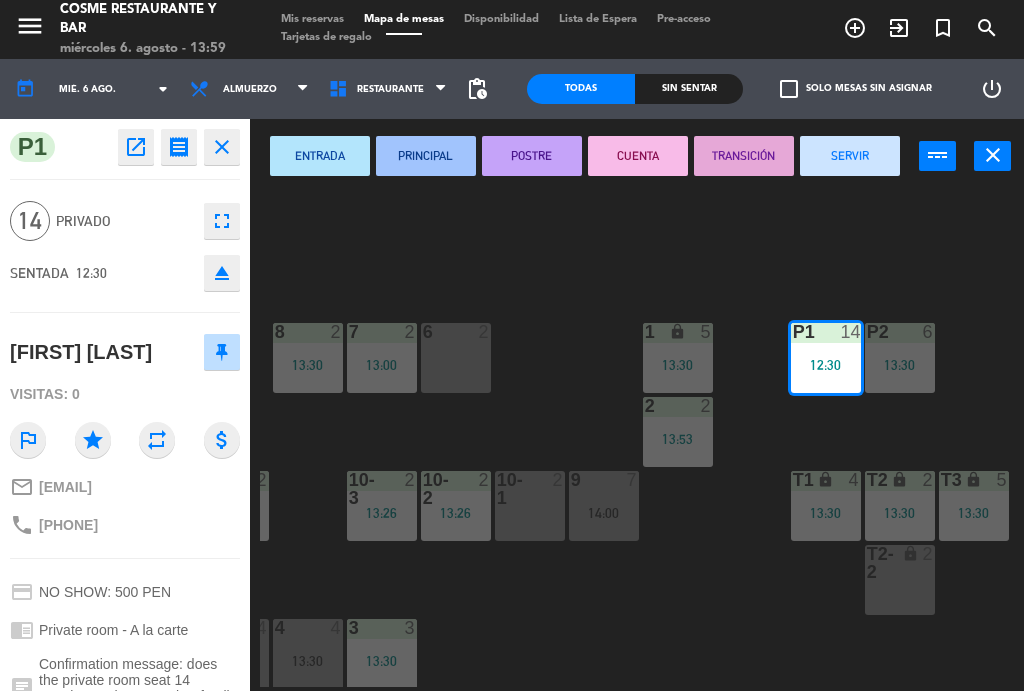 click on "SERVIR" at bounding box center (850, 157) 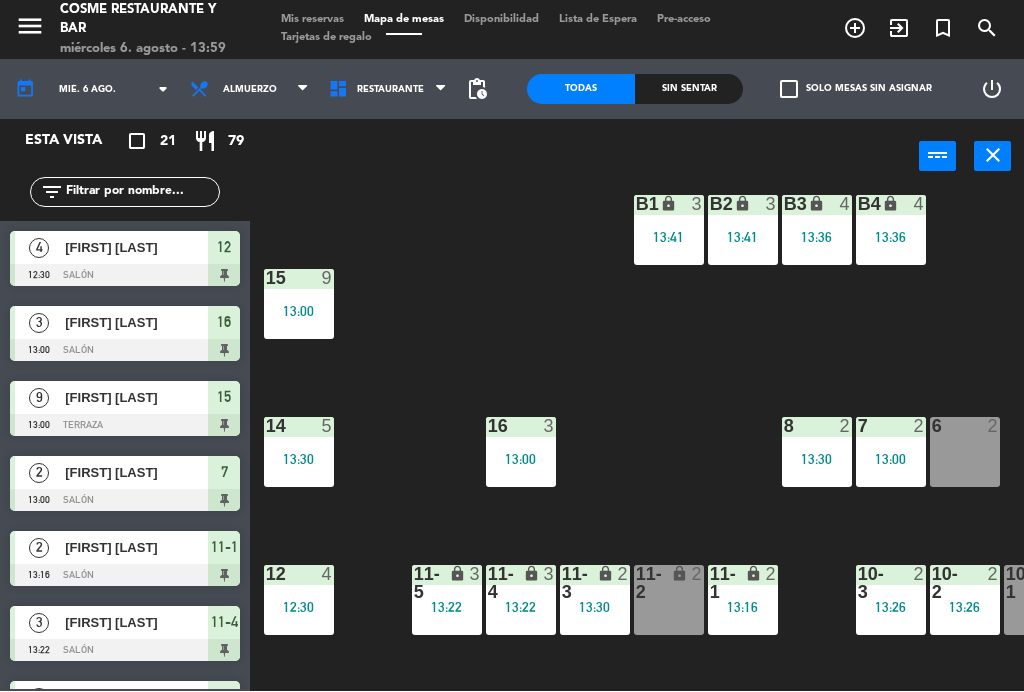 scroll, scrollTop: 31, scrollLeft: 0, axis: vertical 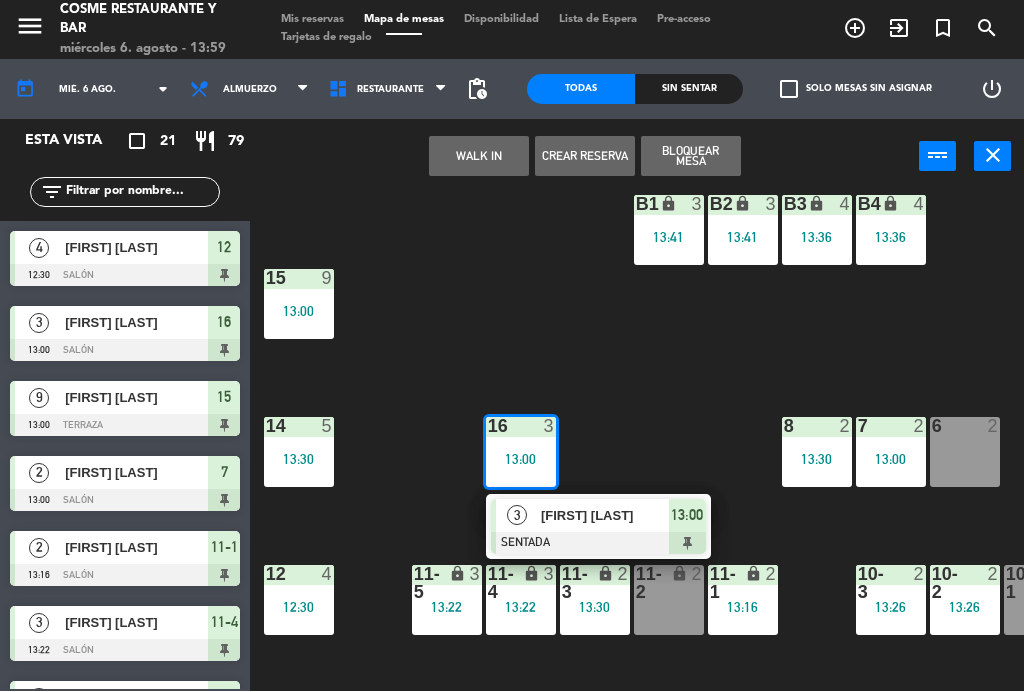 click on "[FIRST] [LAST]" at bounding box center (604, 516) 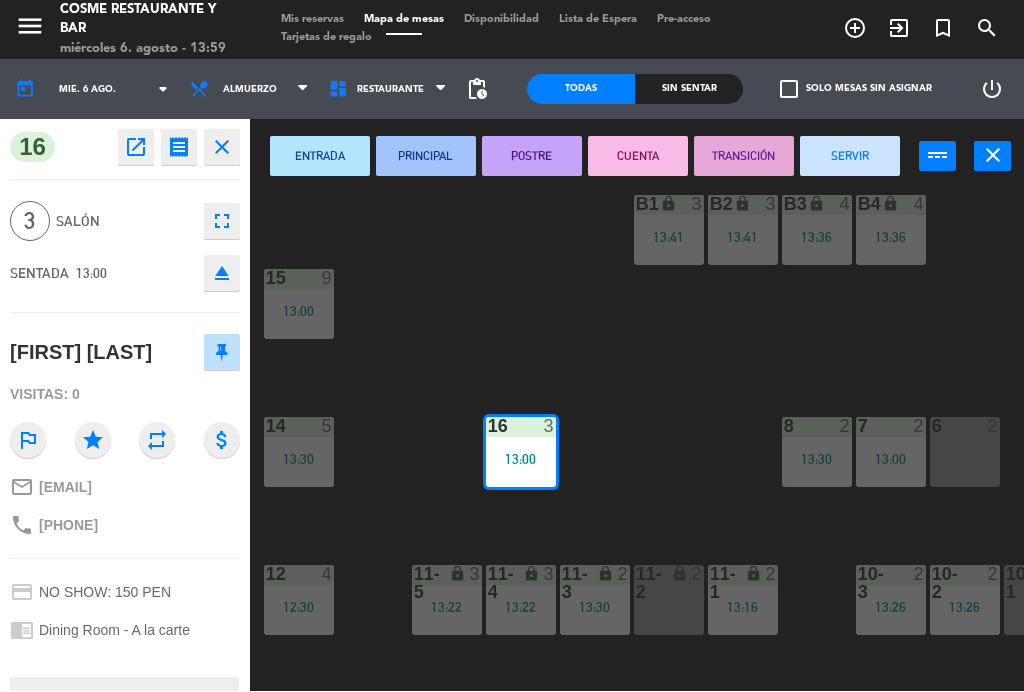 click on "SERVIR" at bounding box center (850, 157) 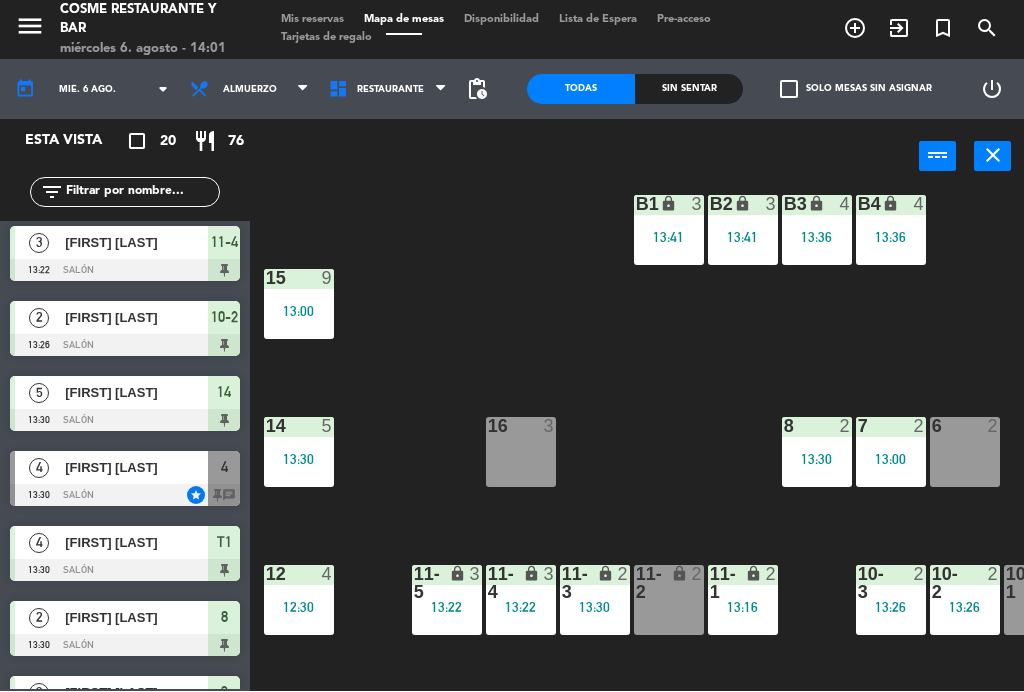 scroll, scrollTop: 354, scrollLeft: 0, axis: vertical 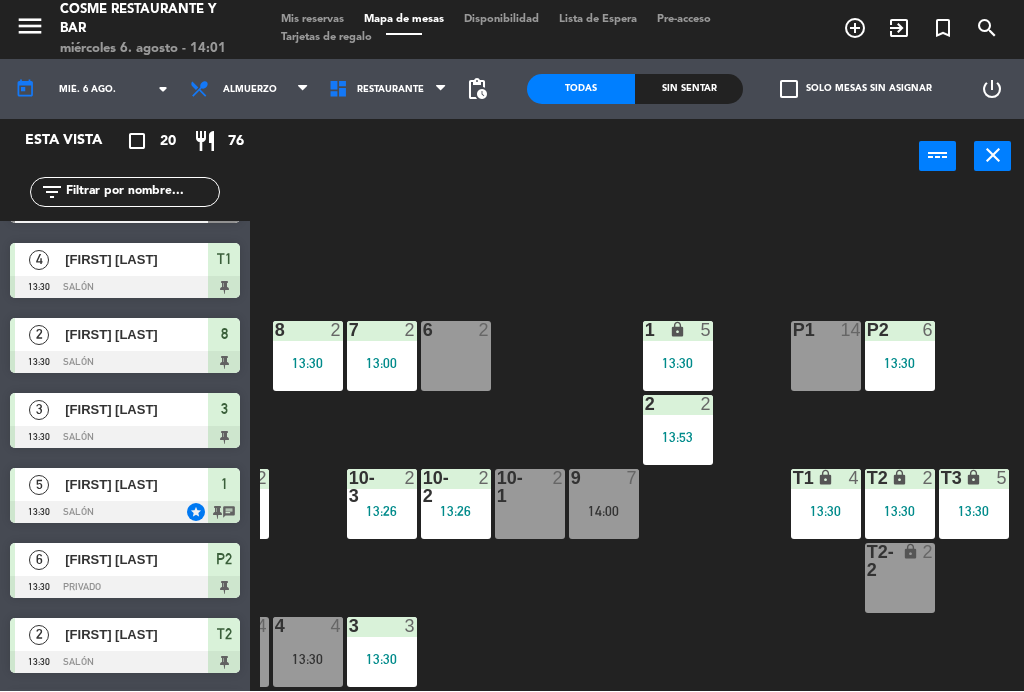 click on "14:00" at bounding box center [604, 512] 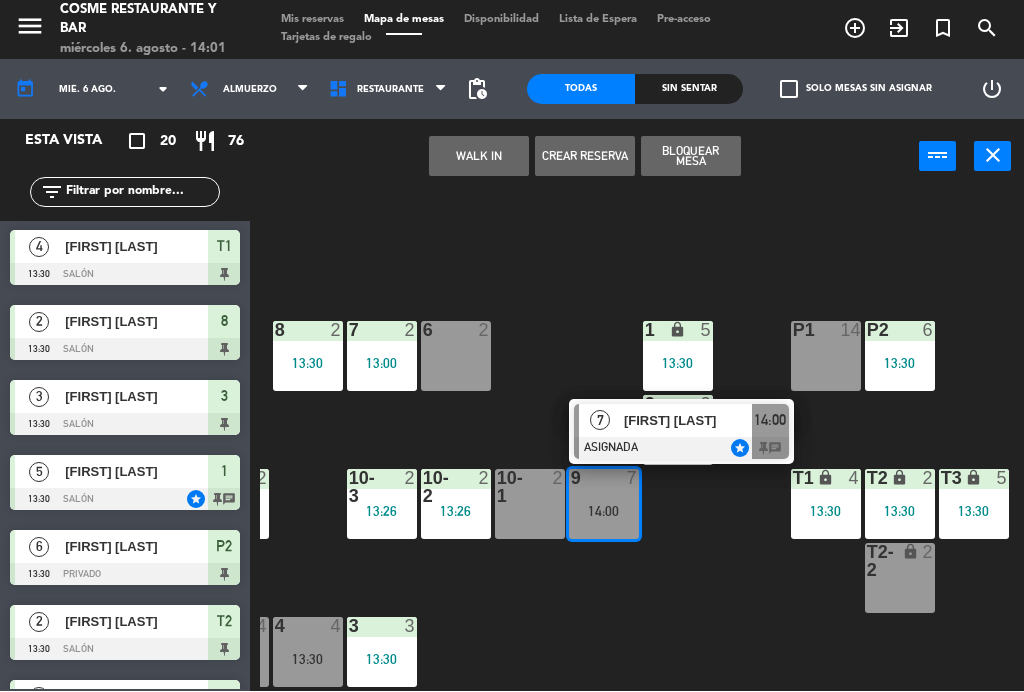 scroll, scrollTop: 601, scrollLeft: 0, axis: vertical 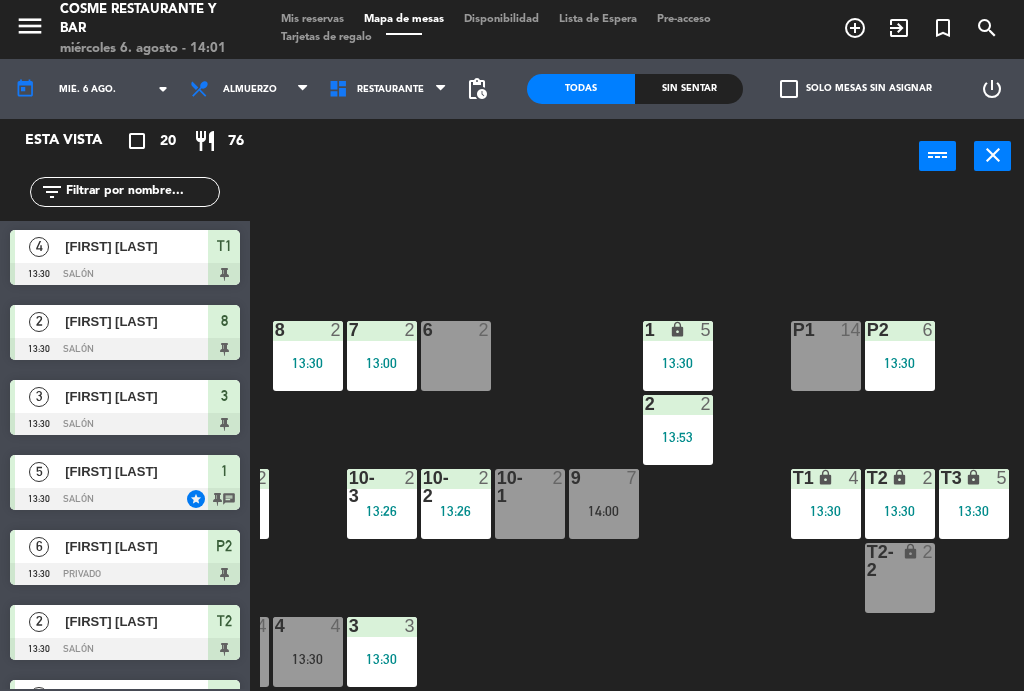 click on "B1 lock  3   13:41  B2 lock  3   13:41  B3 lock  4   13:36  B4 lock  4   13:36  15  9   13:00  14  5   13:30  8  2   13:30  7  2   13:00  6  2  1 lock  5   13:30  16  3  P2  6   13:30  P1  14  2  2   13:53  12  4   12:30  10-1  2  9  7   14:00  T1 lock  4   13:30  T2 lock  2   13:30  11-1 lock  2   13:16  11-2 lock  2  11-3 lock  2   13:30  11-4 lock  3   13:22  11-5 lock  3   13:22  T3 lock  5   13:30  10-2  2   13:26  10-3  2   13:26  T2-2 lock  2  3  3   13:30  4  4   13:30  5 lock  4" 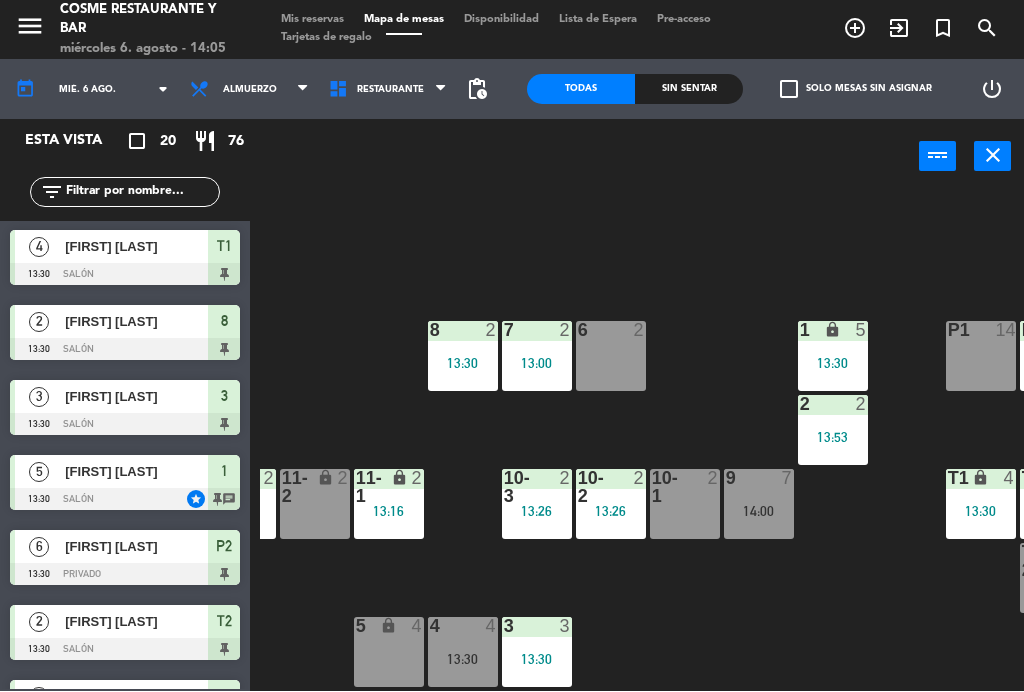 scroll, scrollTop: 127, scrollLeft: 354, axis: both 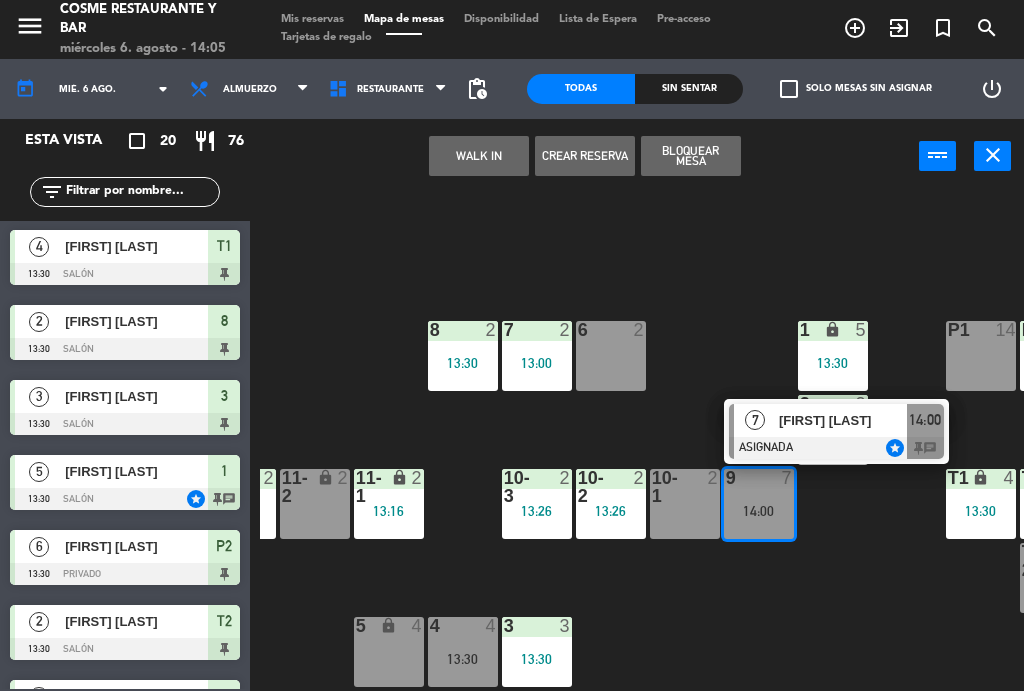 click on "7   [FIRST] [LAST]  ASIGNADA  star 14:00 chat" 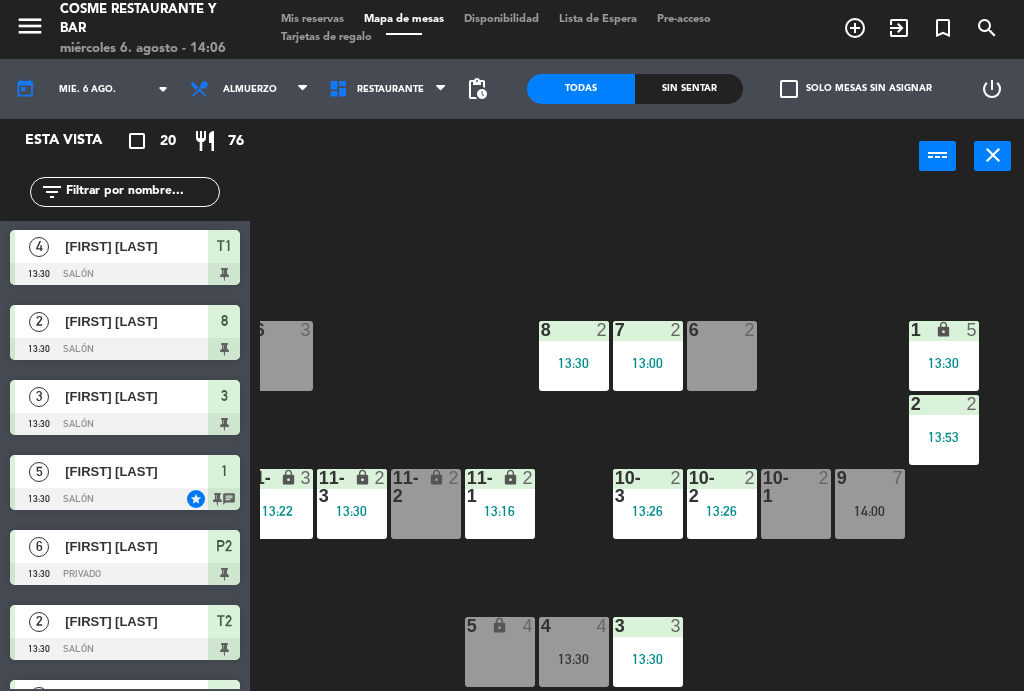 scroll, scrollTop: 127, scrollLeft: 241, axis: both 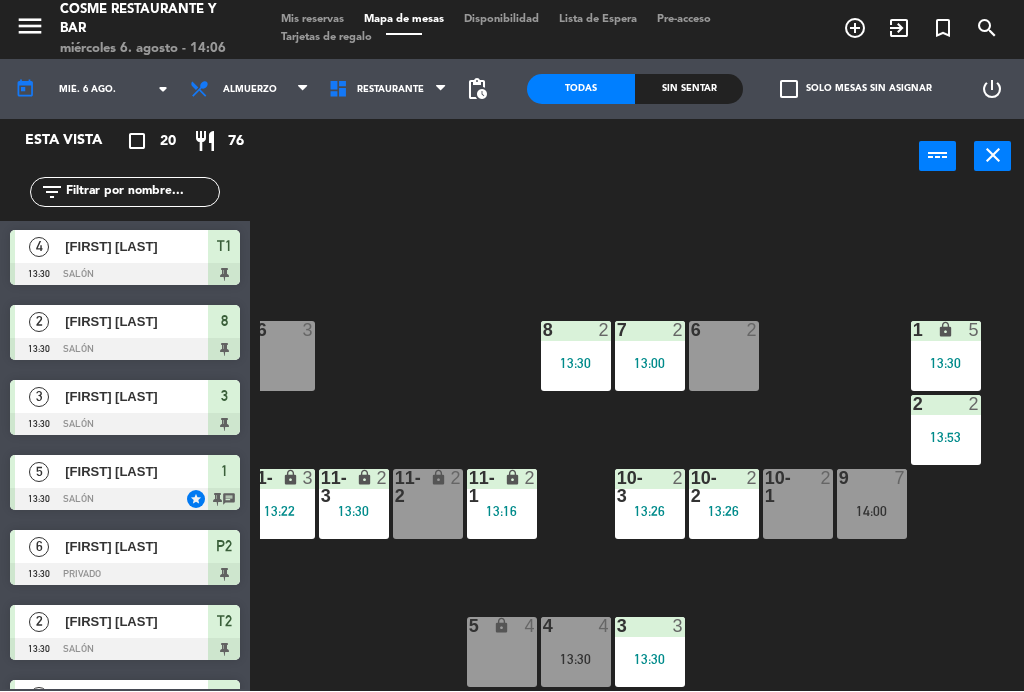 click on "6  2" at bounding box center (724, 357) 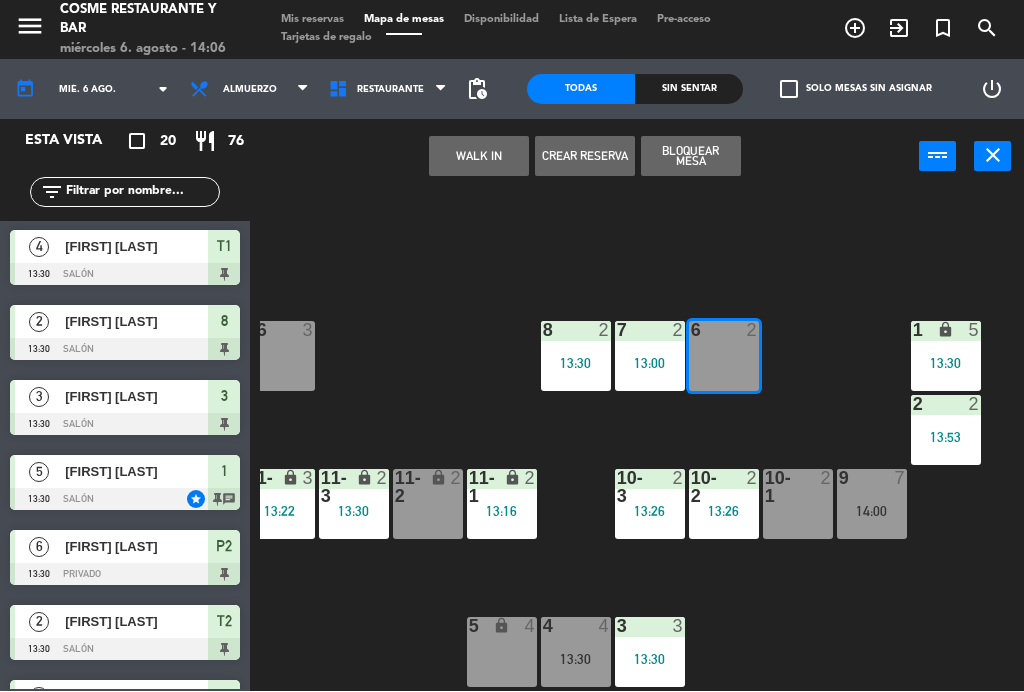 click on "WALK IN" at bounding box center [479, 157] 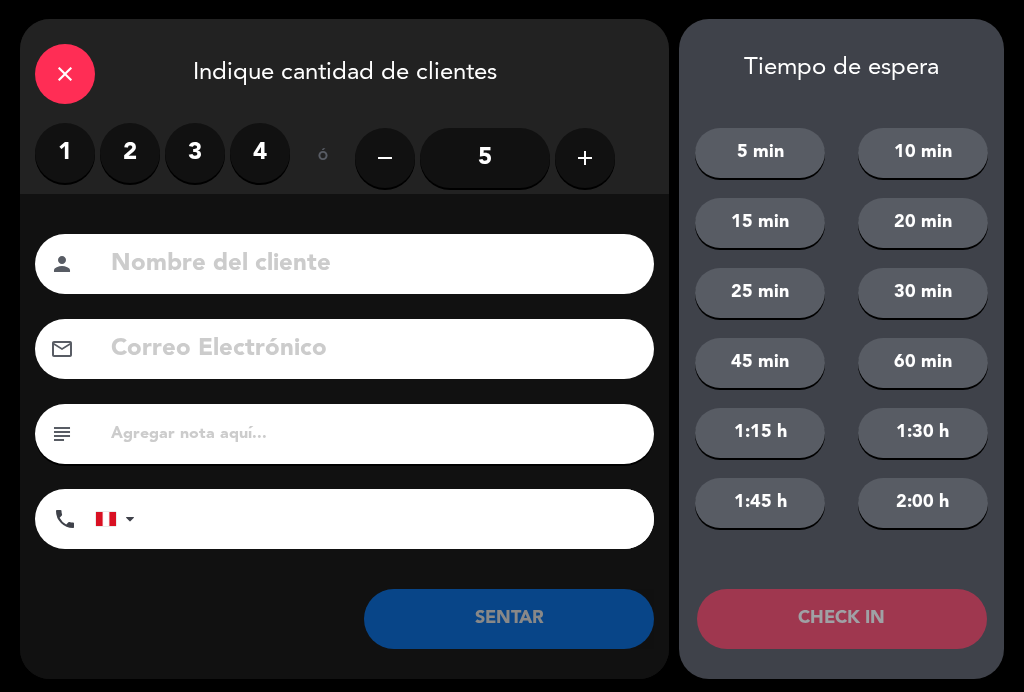 click on "2" at bounding box center [130, 154] 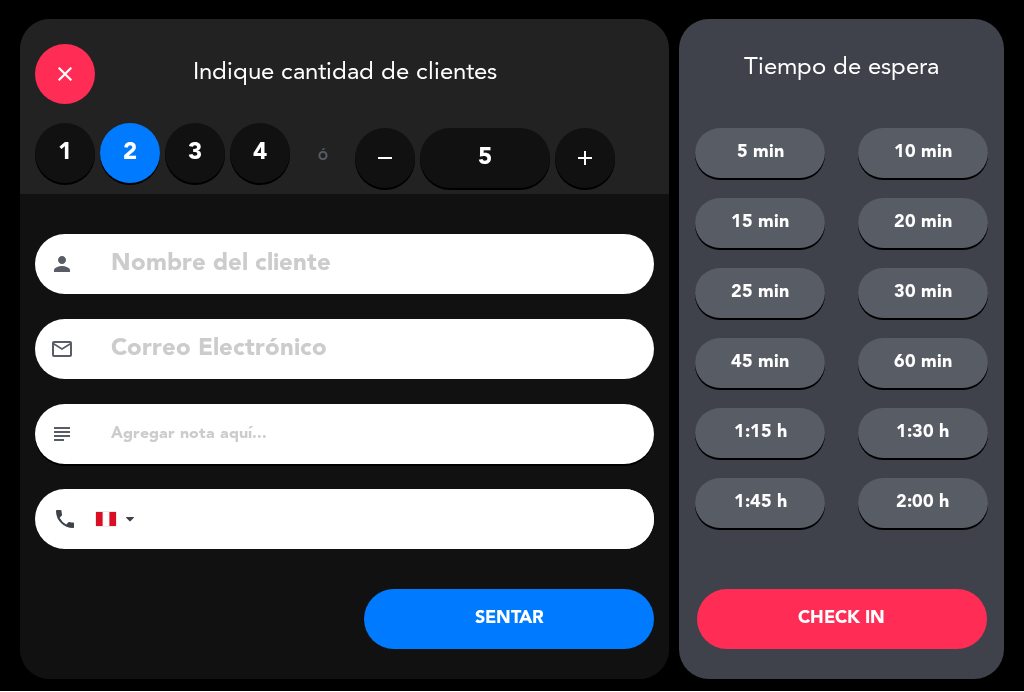 click 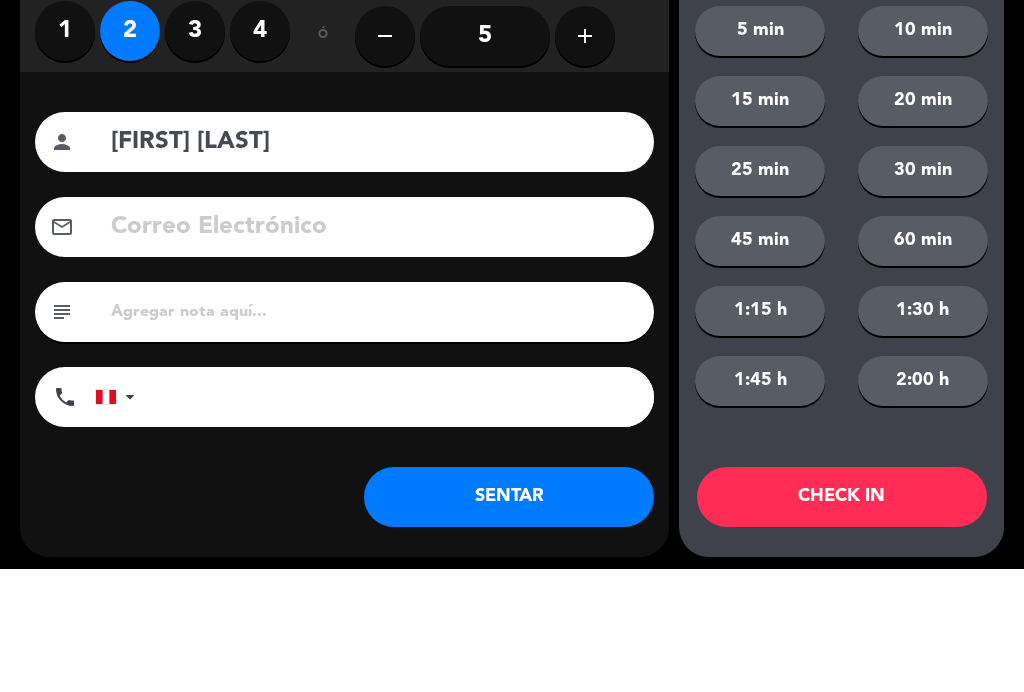 type on "[FIRST] [LAST]" 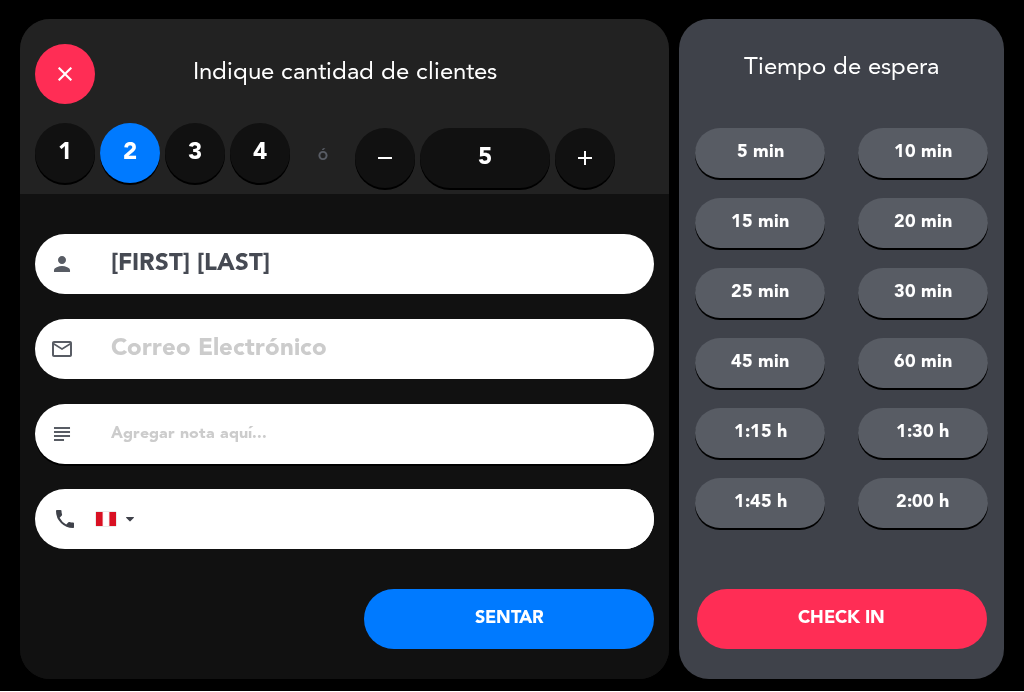 click on "SENTAR" 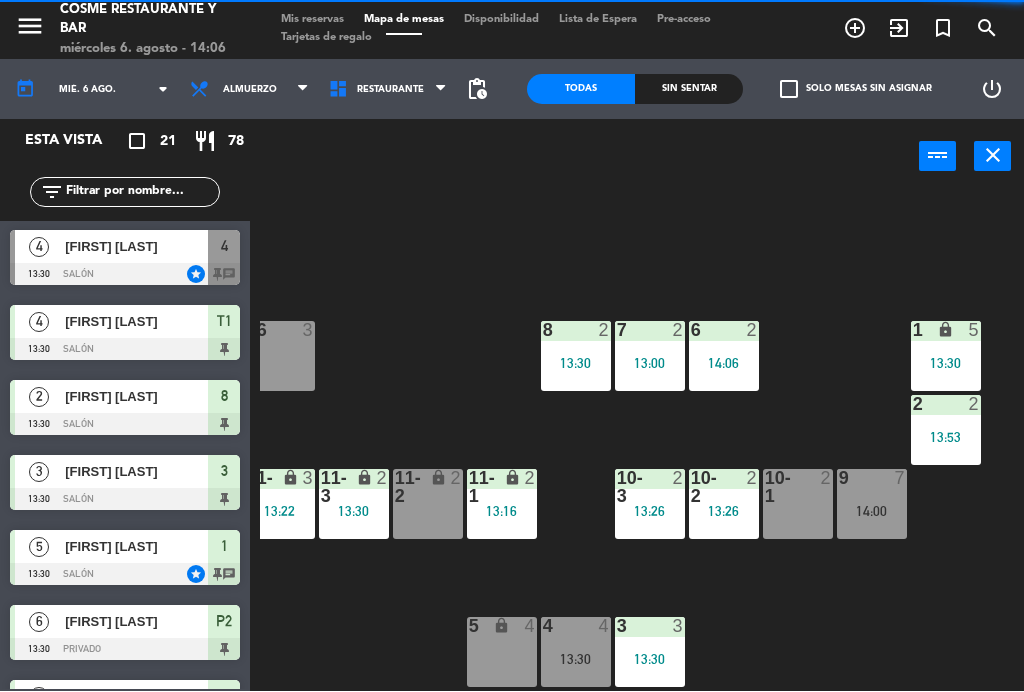 scroll, scrollTop: 0, scrollLeft: 0, axis: both 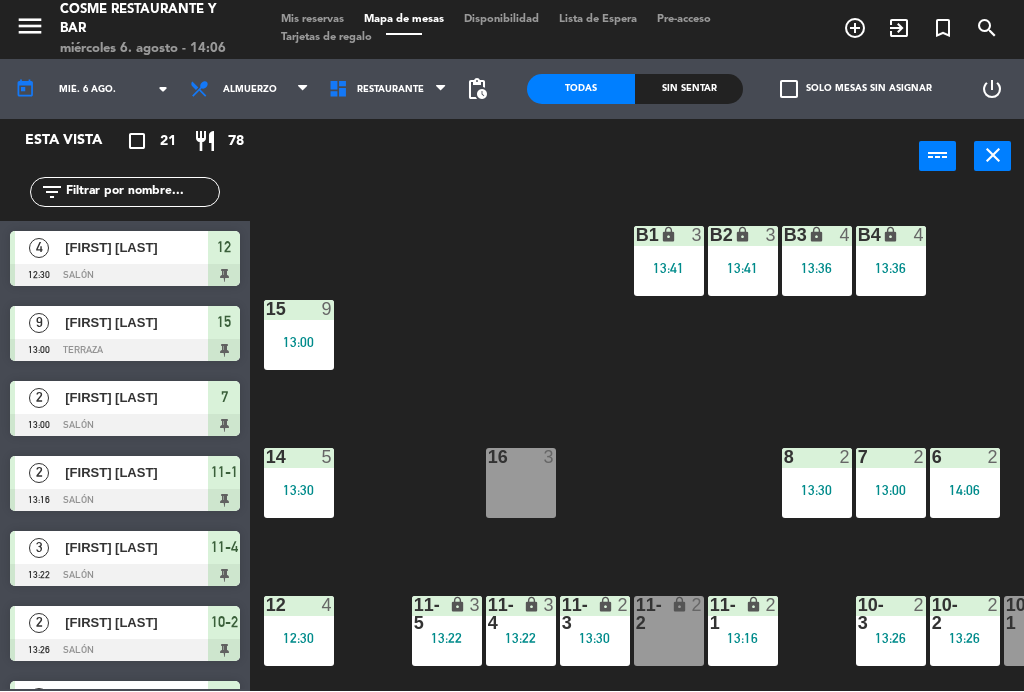 click on "16  3" at bounding box center (521, 484) 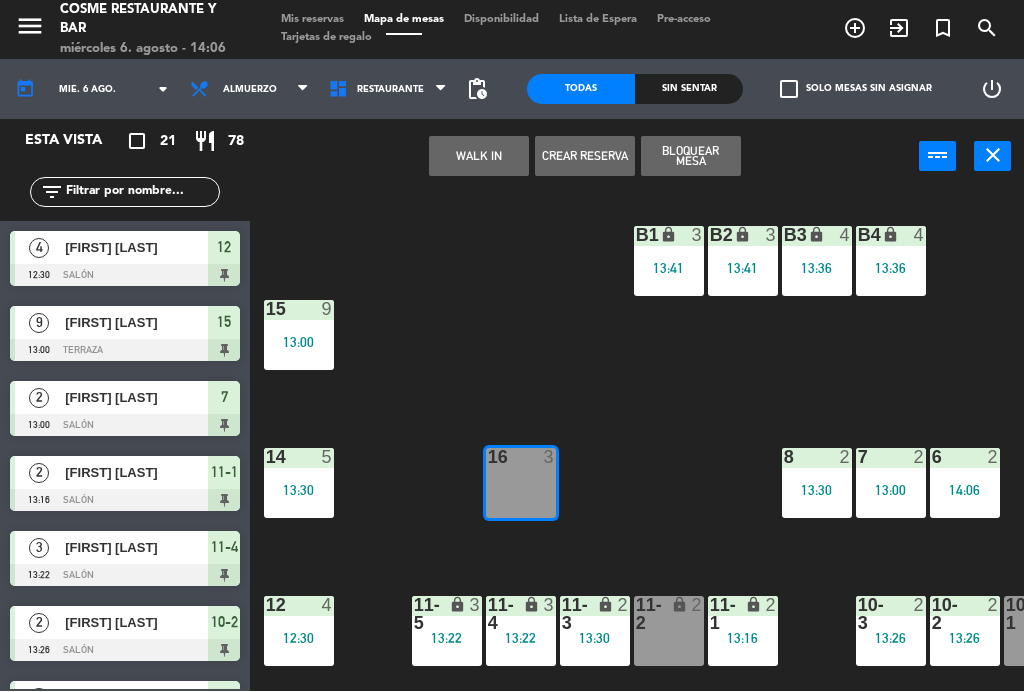 click on "WALK IN" at bounding box center [479, 157] 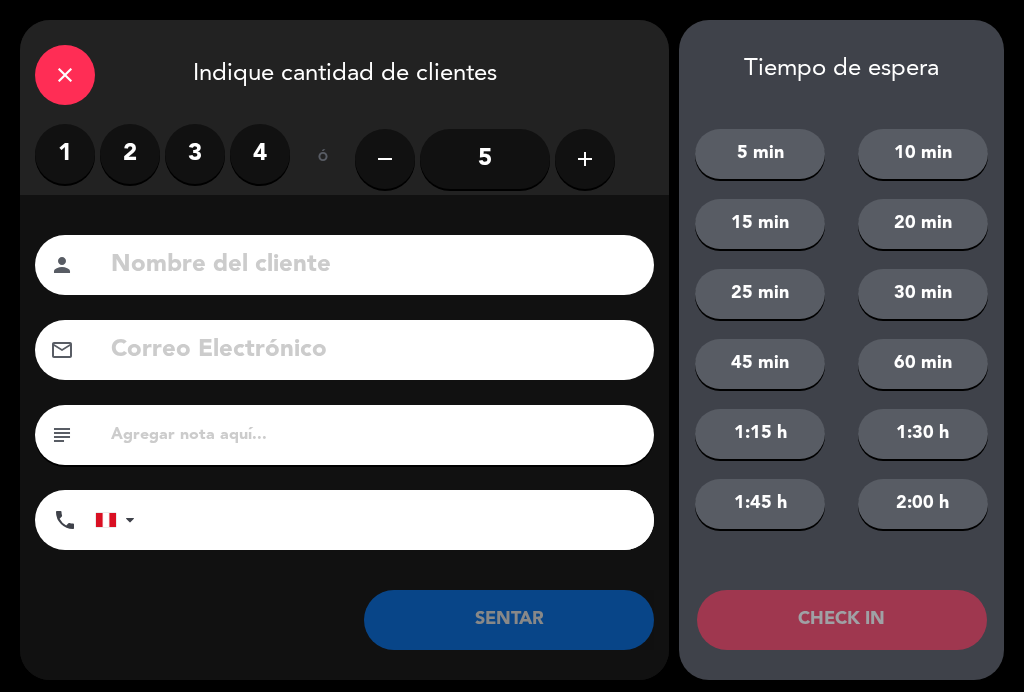 click on "3" at bounding box center [195, 154] 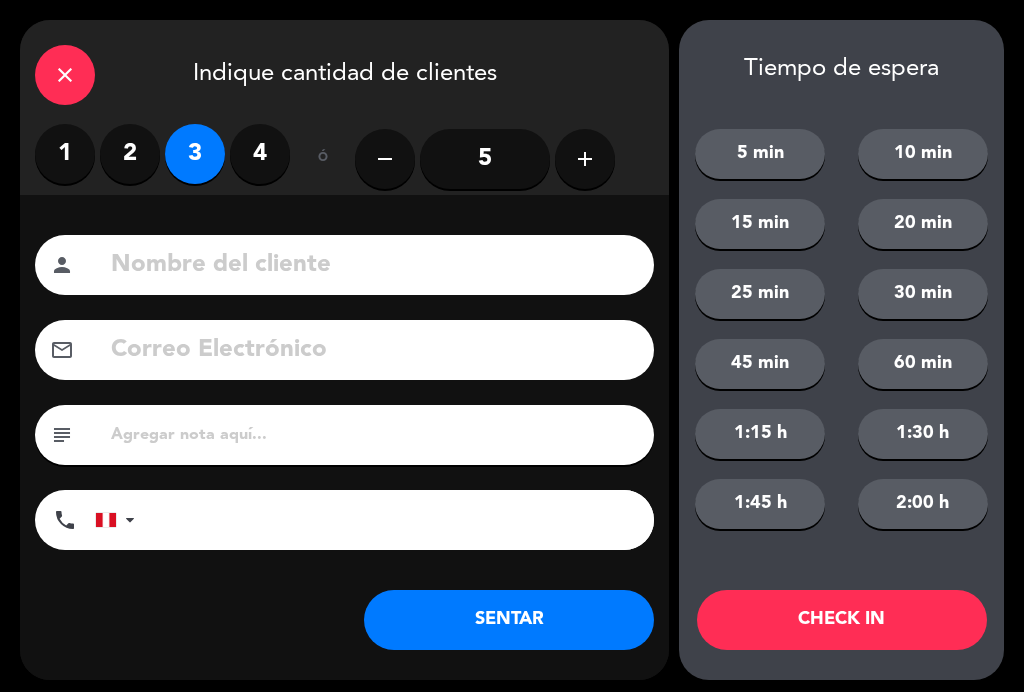 click 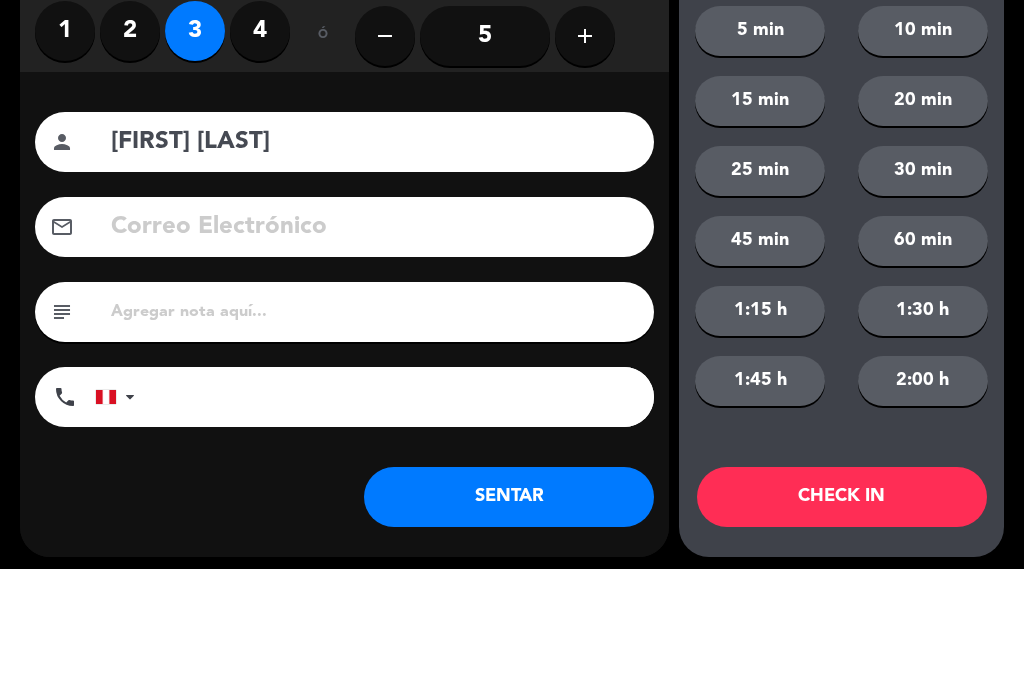 click on "[FIRST] [LAST]" 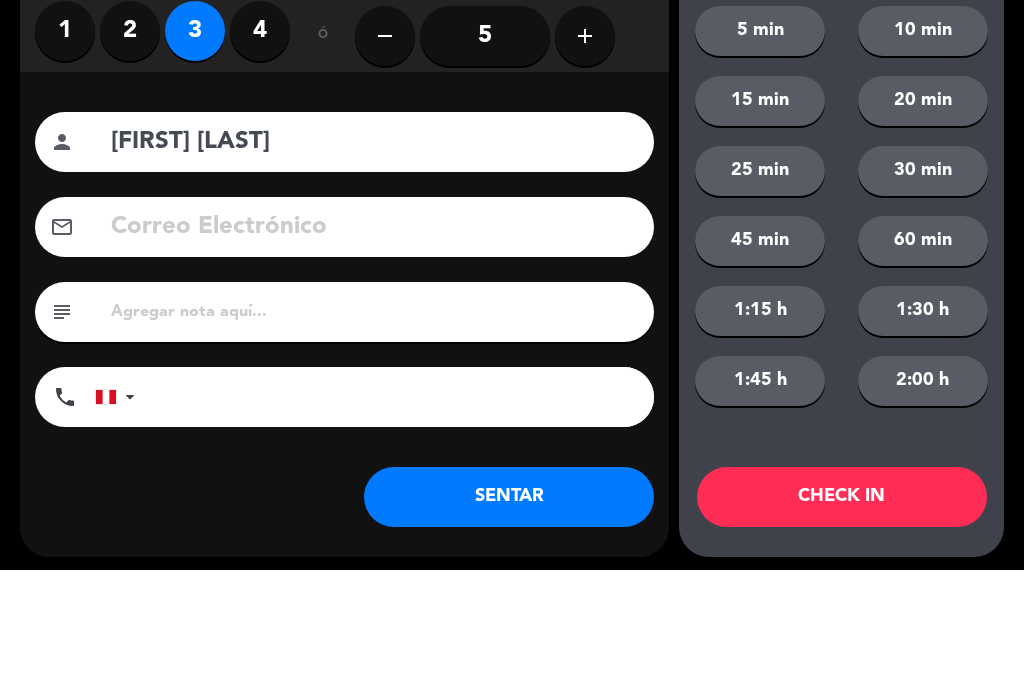 click on "[FIRST] [LAST]" 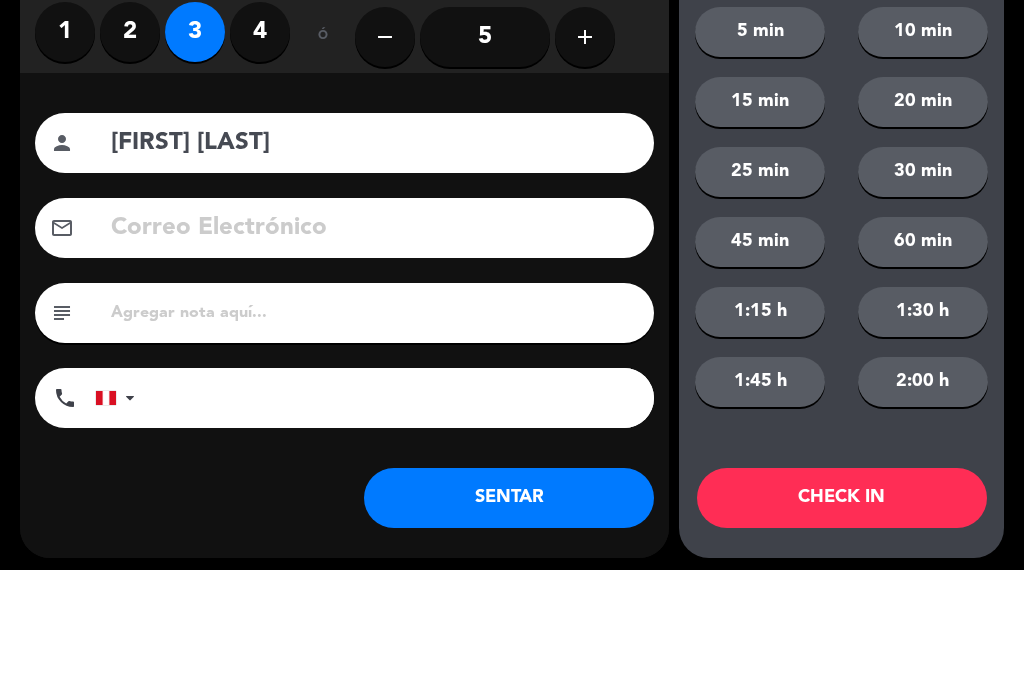 type on "[FIRST] [LAST]" 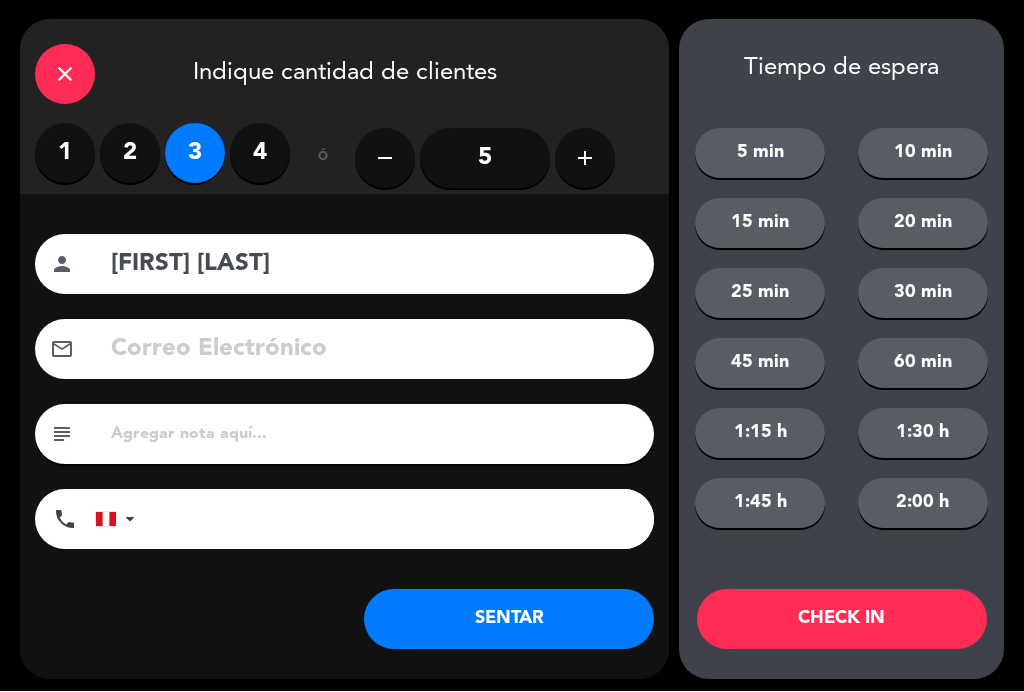 click on "SENTAR" 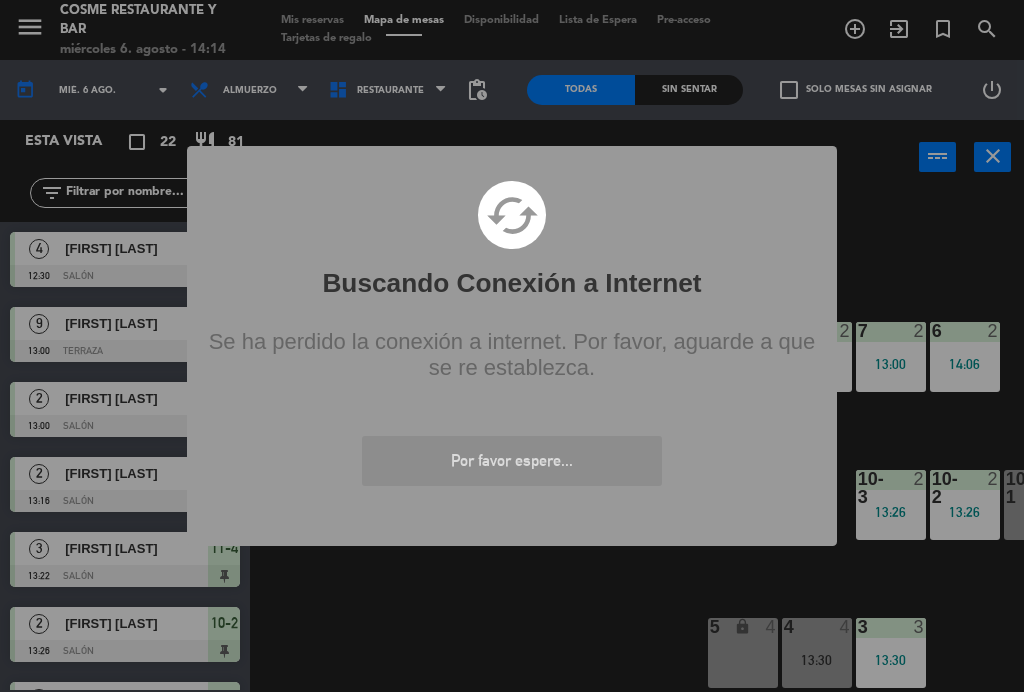 scroll, scrollTop: 127, scrollLeft: 0, axis: vertical 